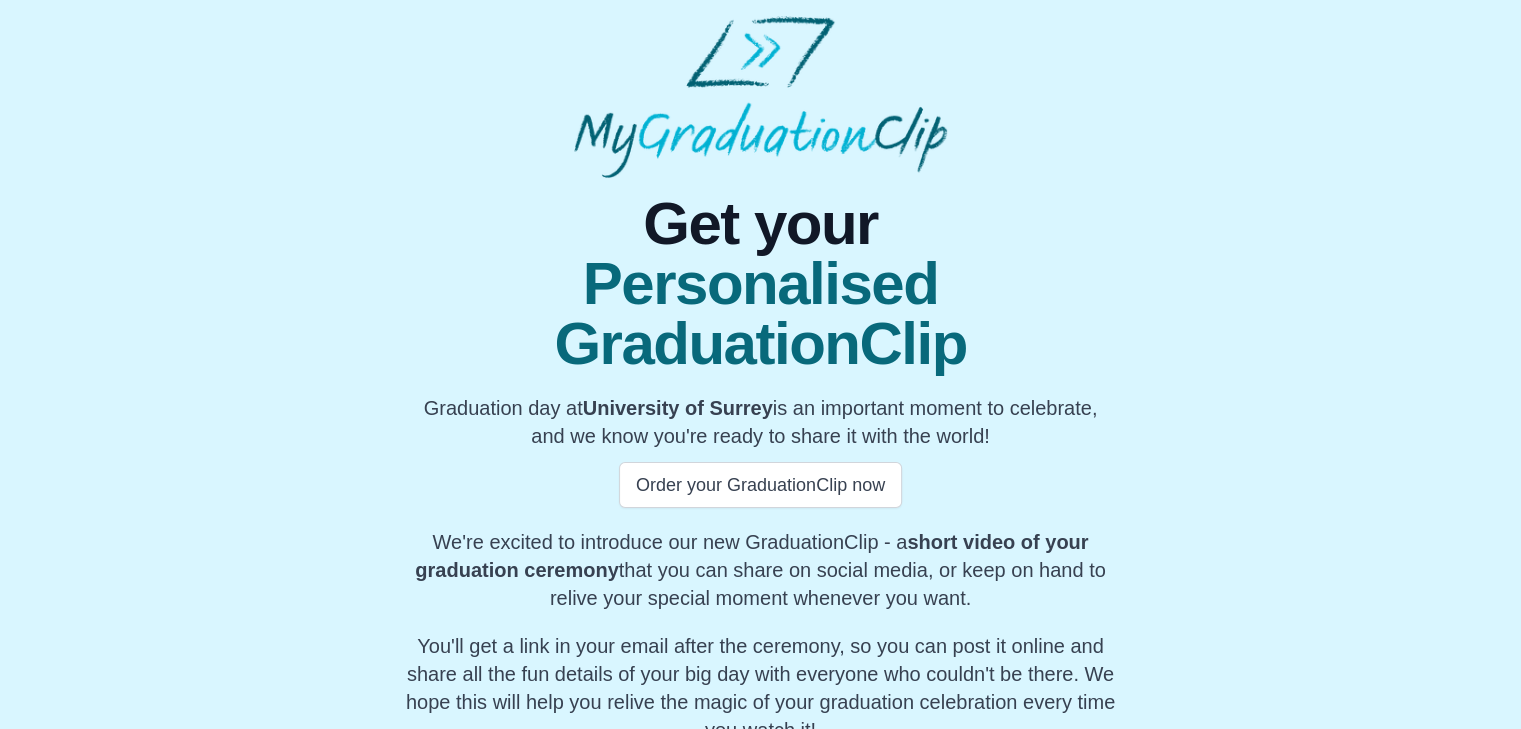 scroll, scrollTop: 88, scrollLeft: 0, axis: vertical 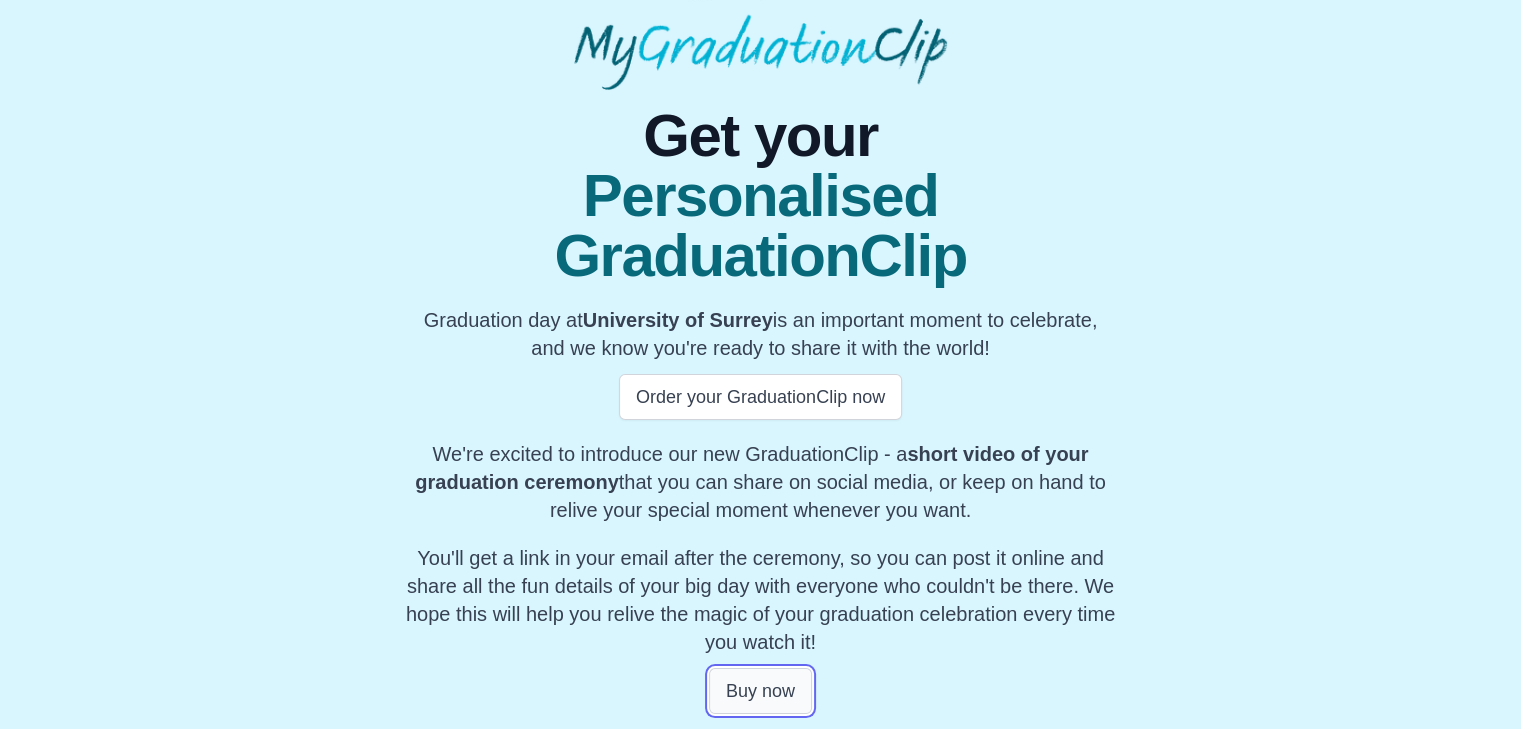 click on "Buy now" at bounding box center (760, 691) 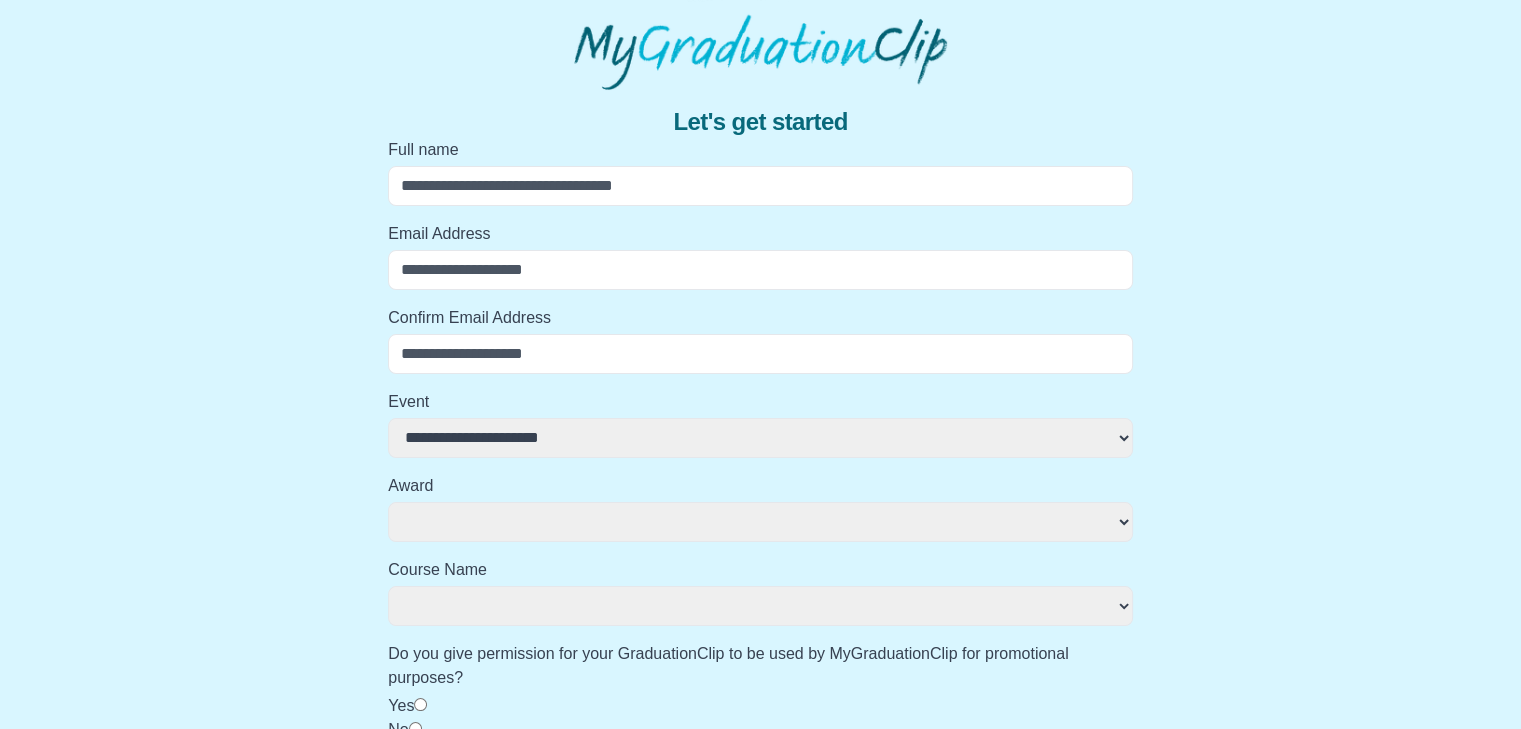 select 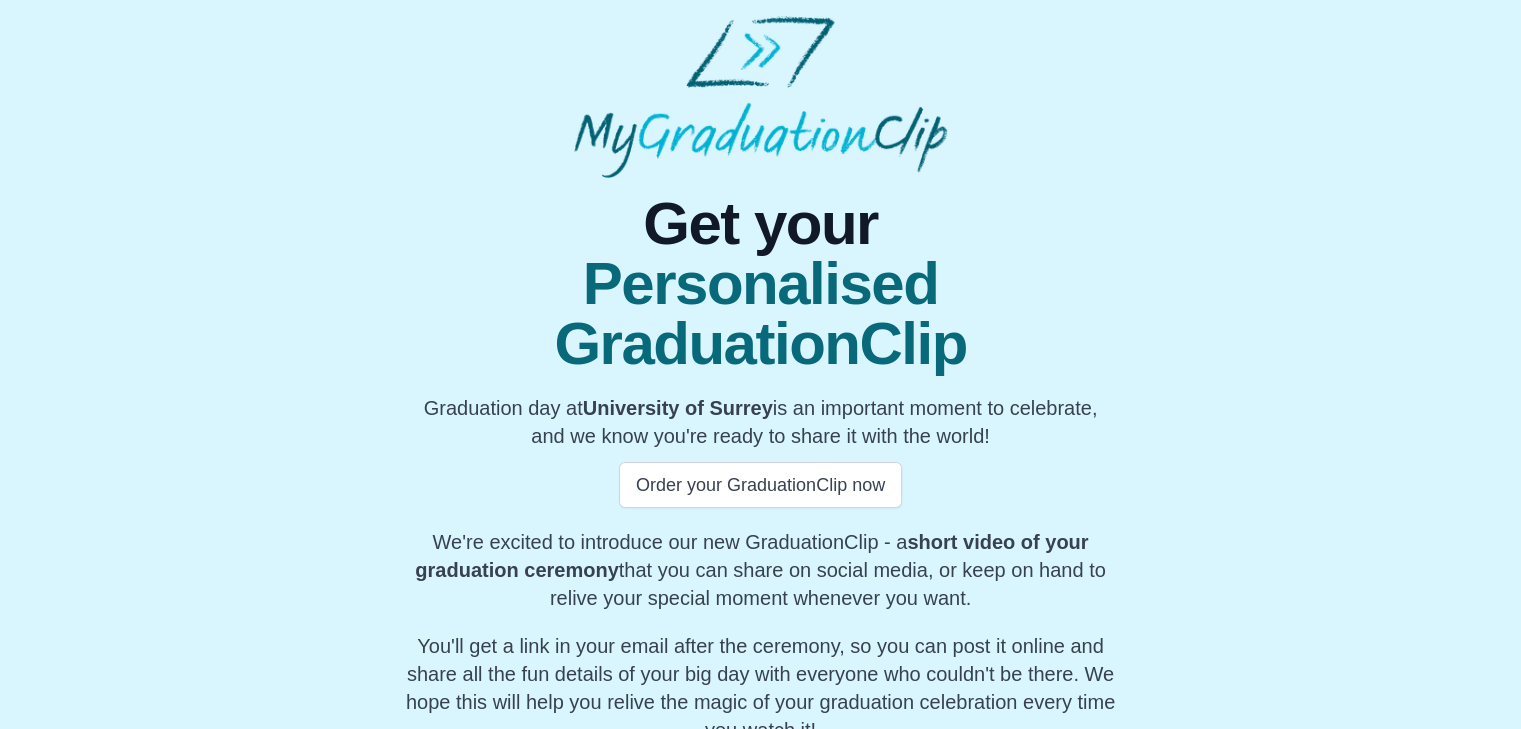 scroll, scrollTop: 88, scrollLeft: 0, axis: vertical 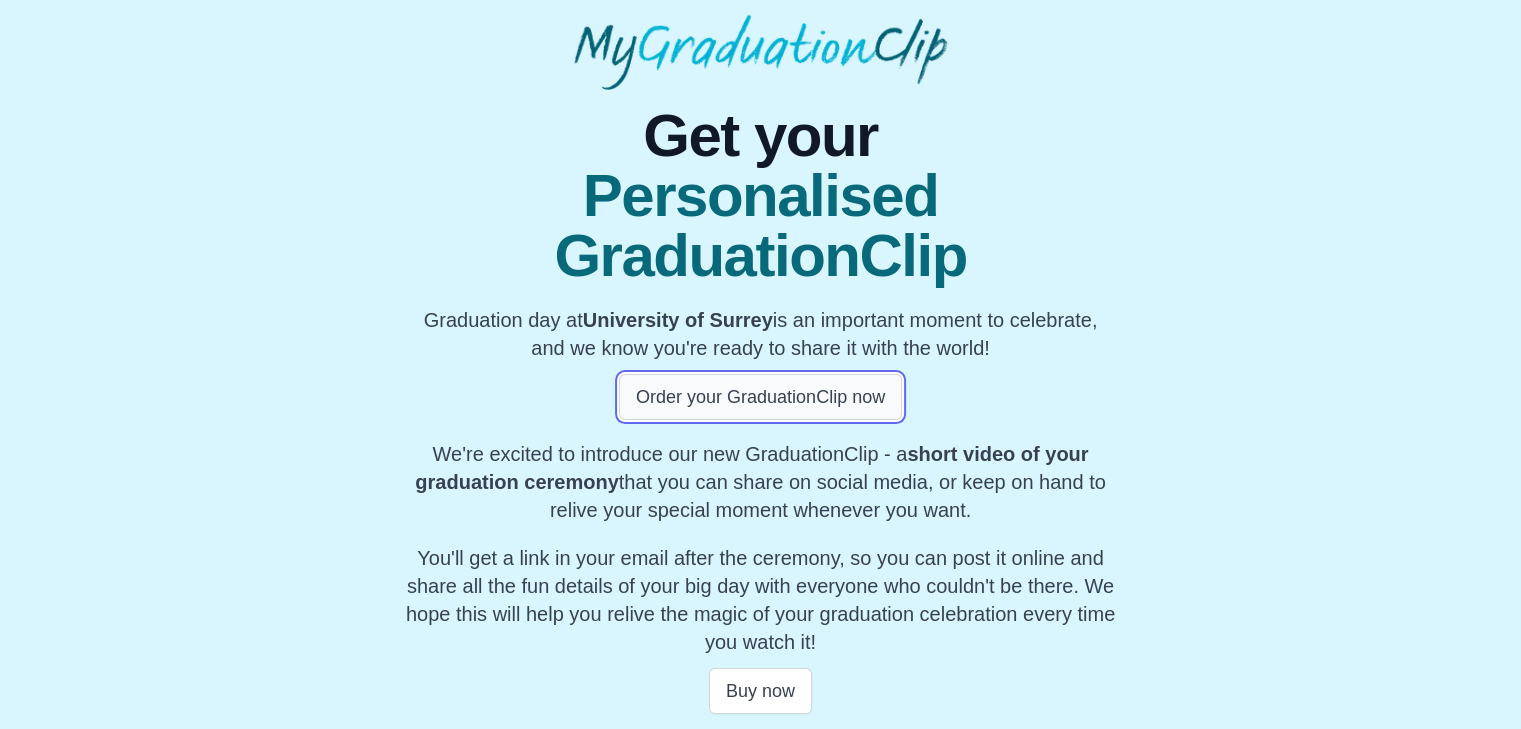 click on "Order your GraduationClip now" at bounding box center (760, 397) 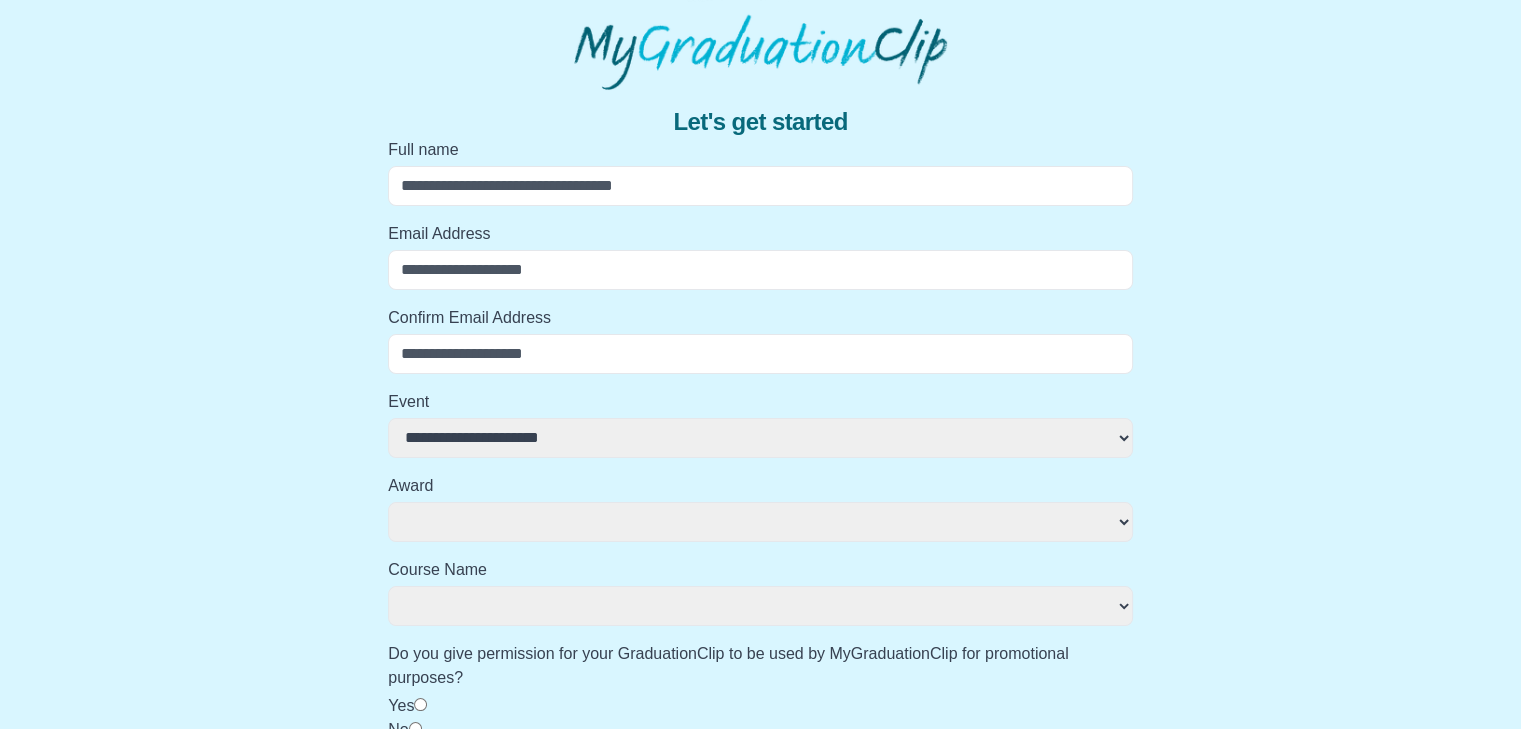 click on "Full name" at bounding box center [760, 186] 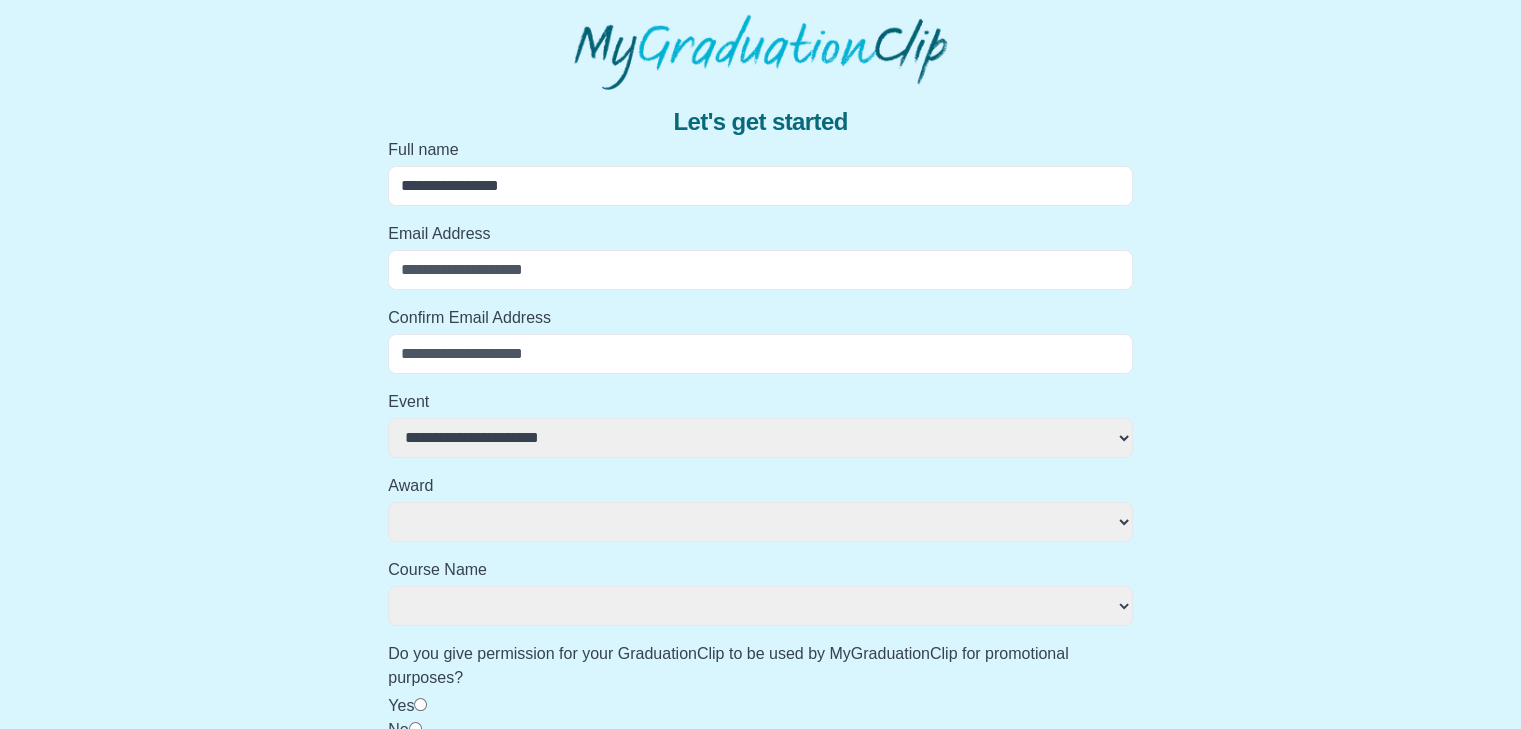 select 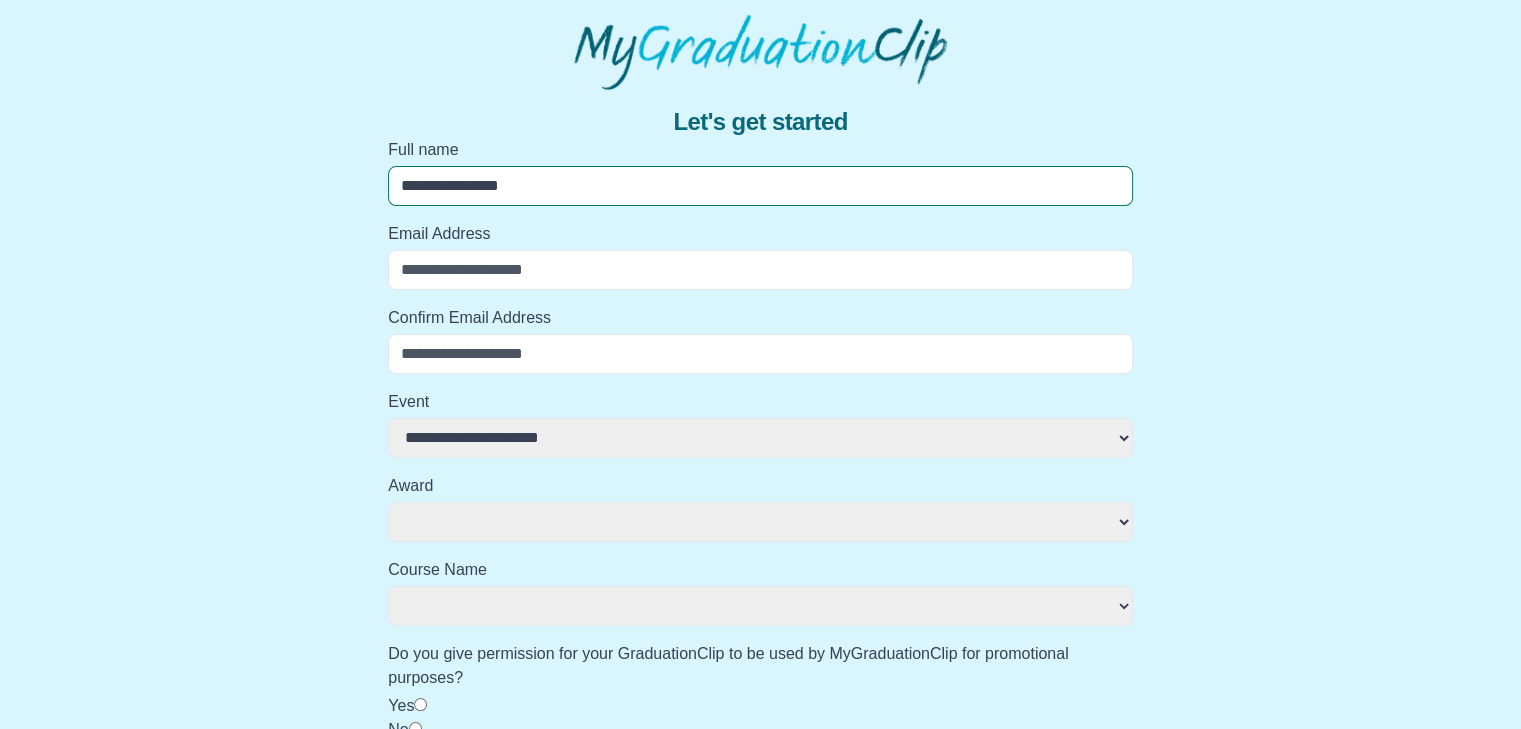 select 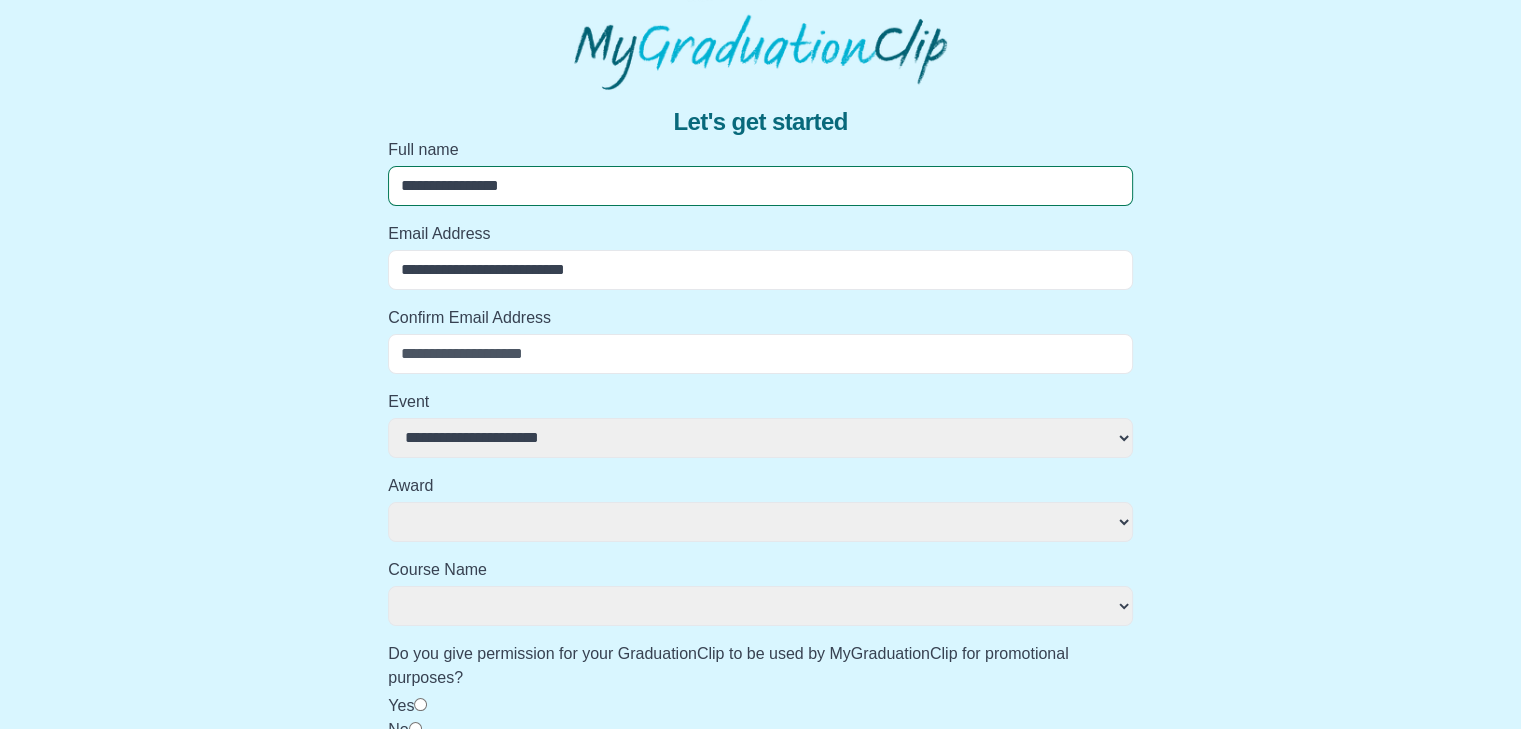 select 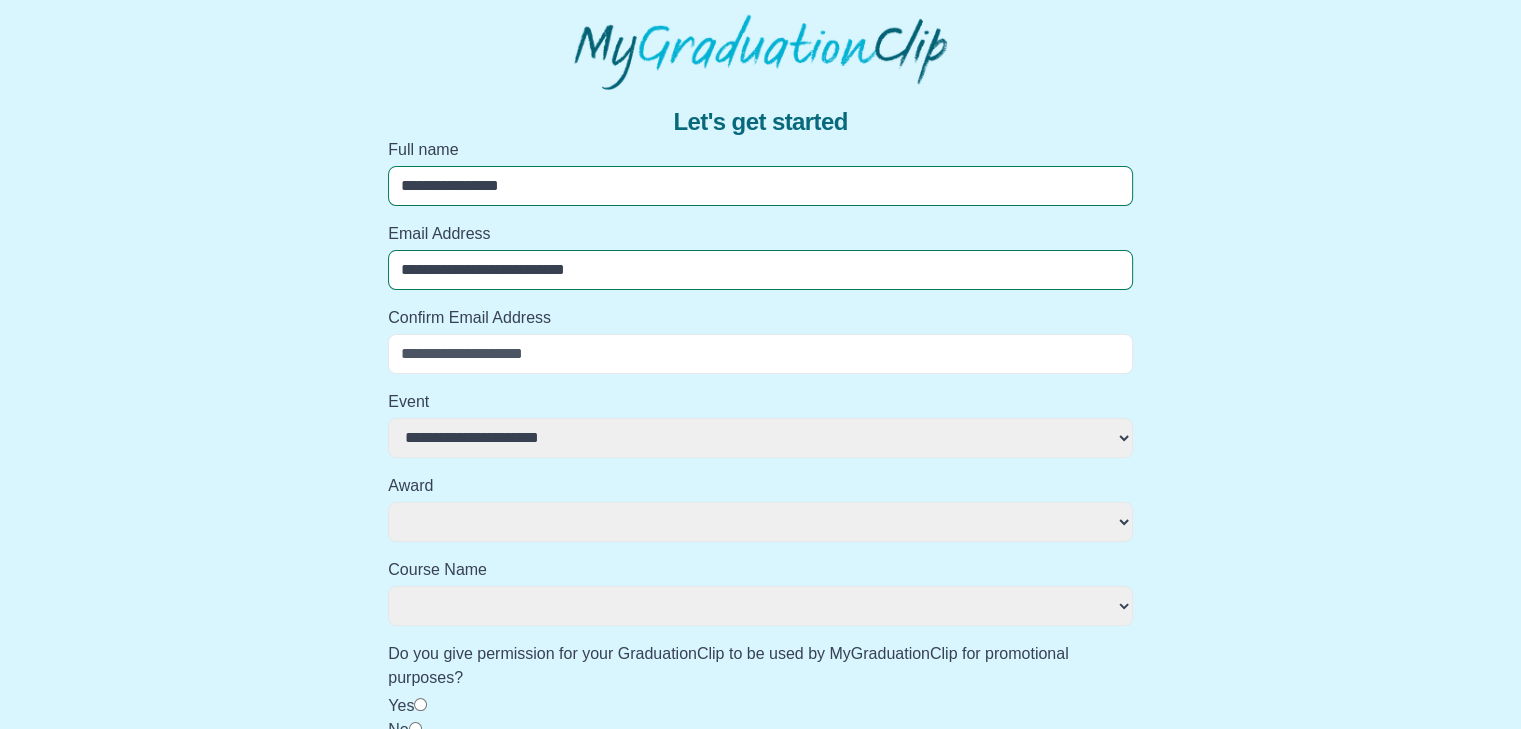 select 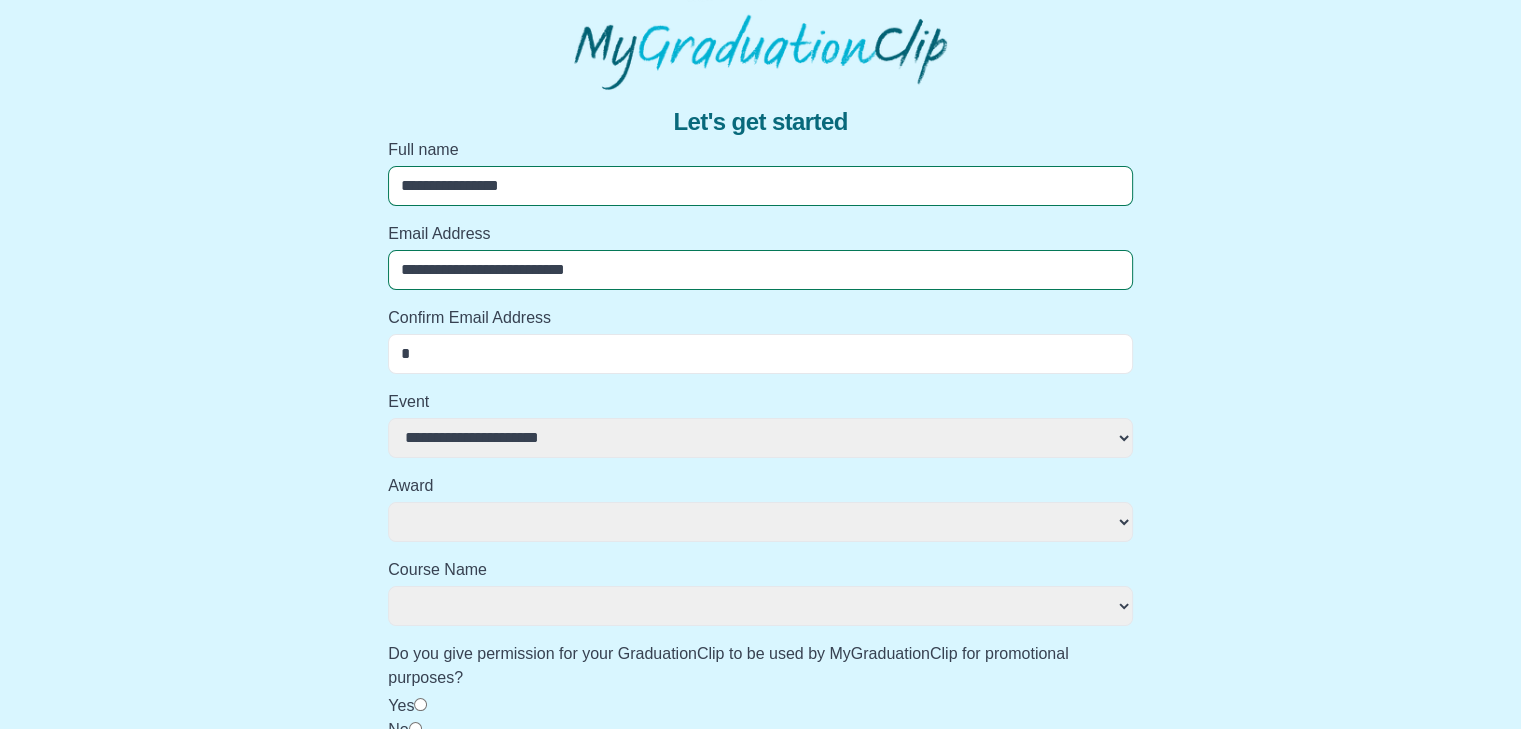 select 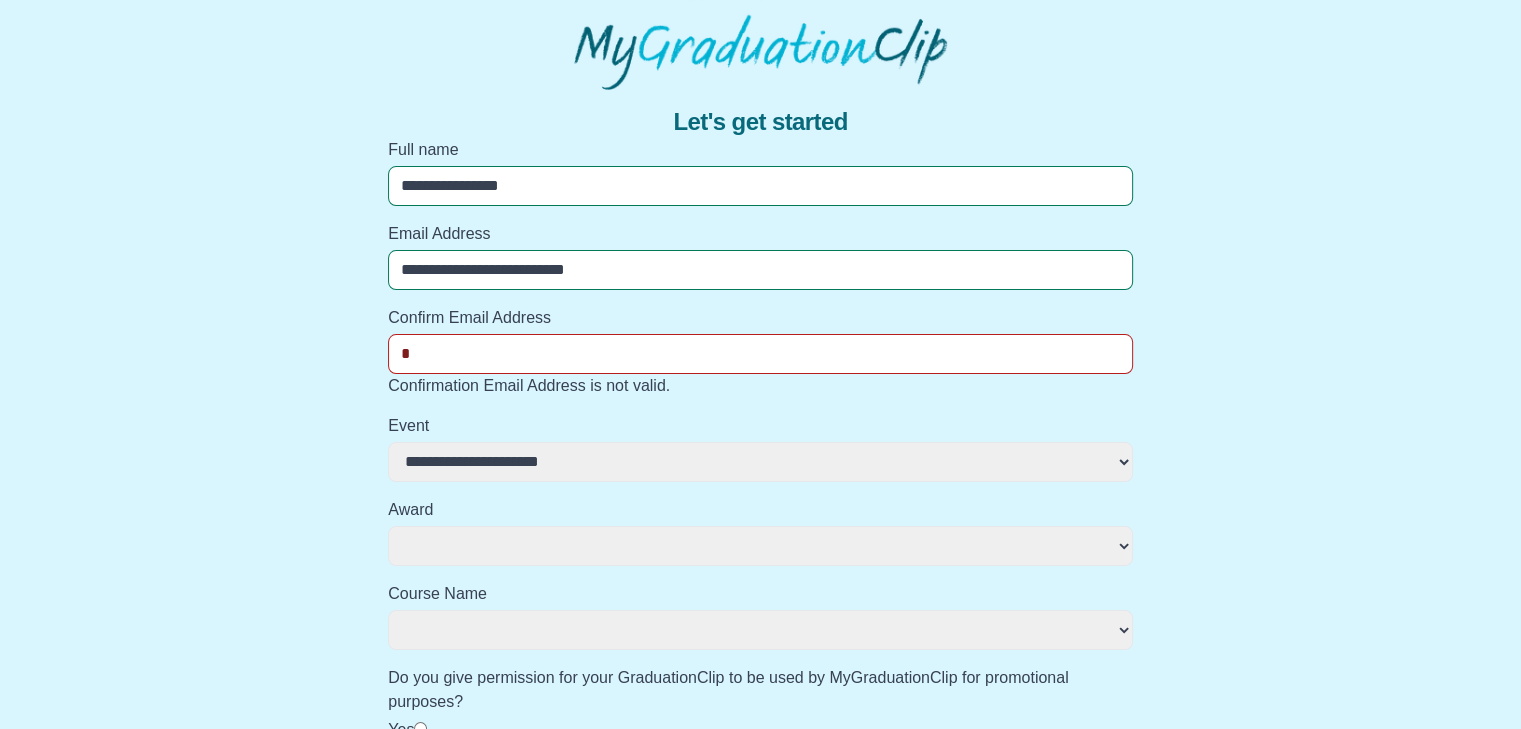 type on "**" 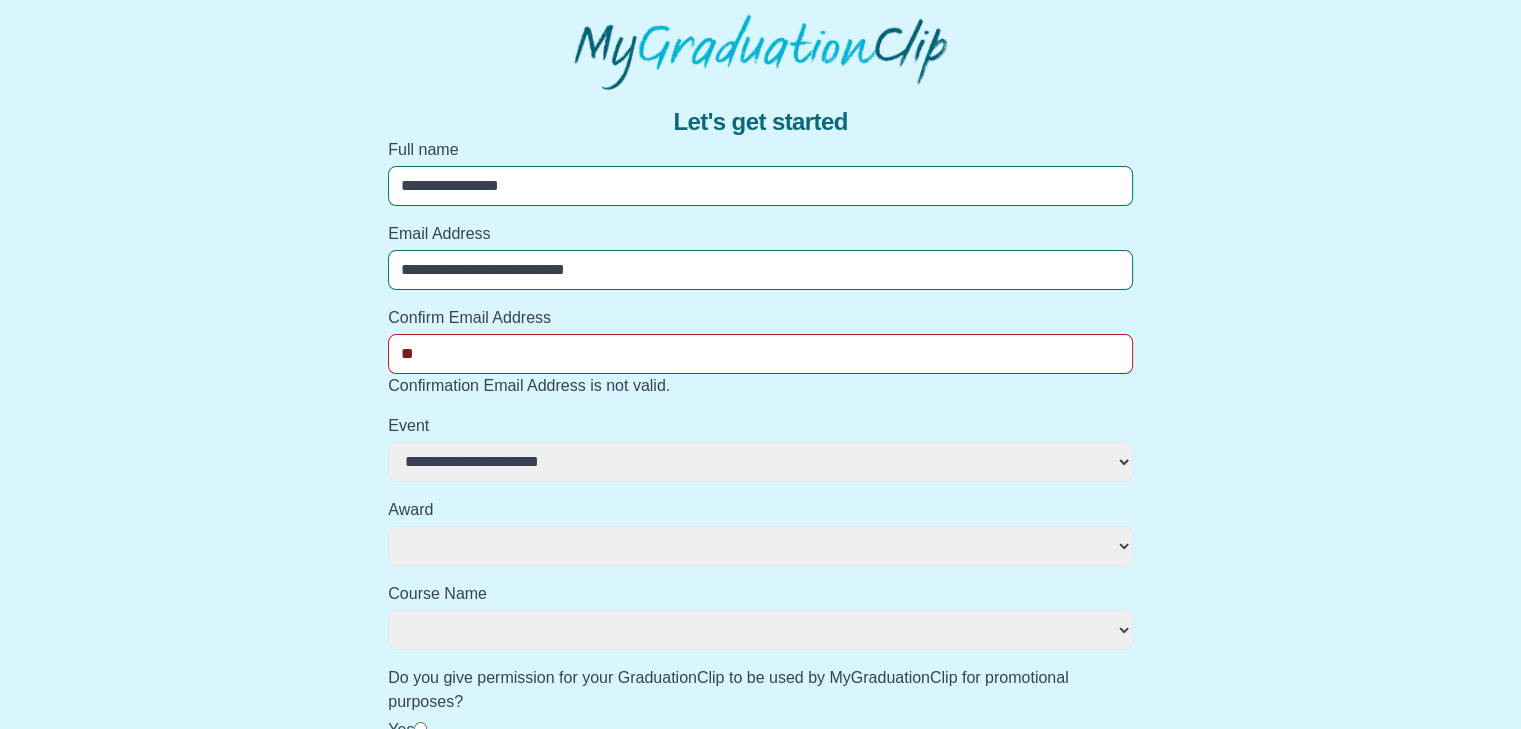 select 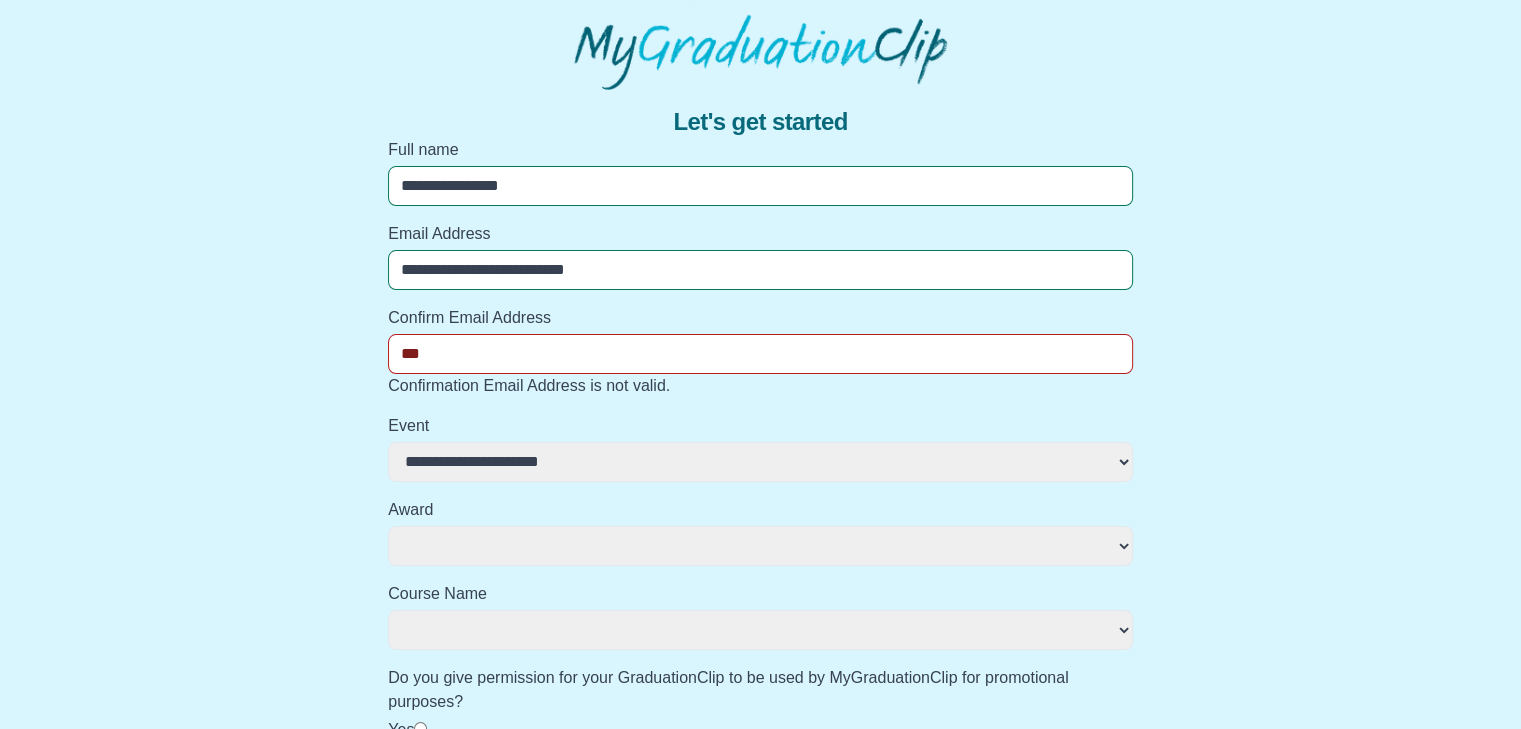 select 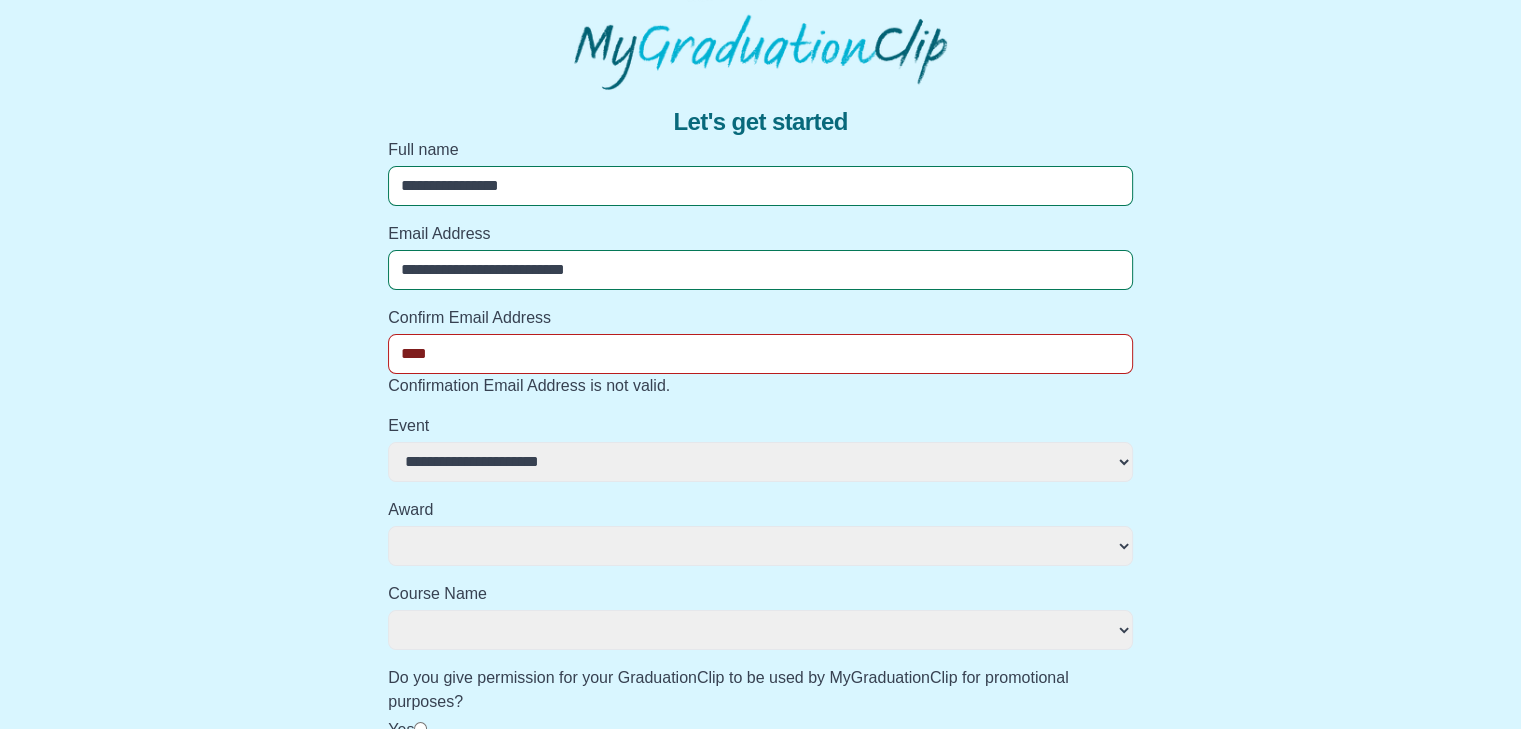 select 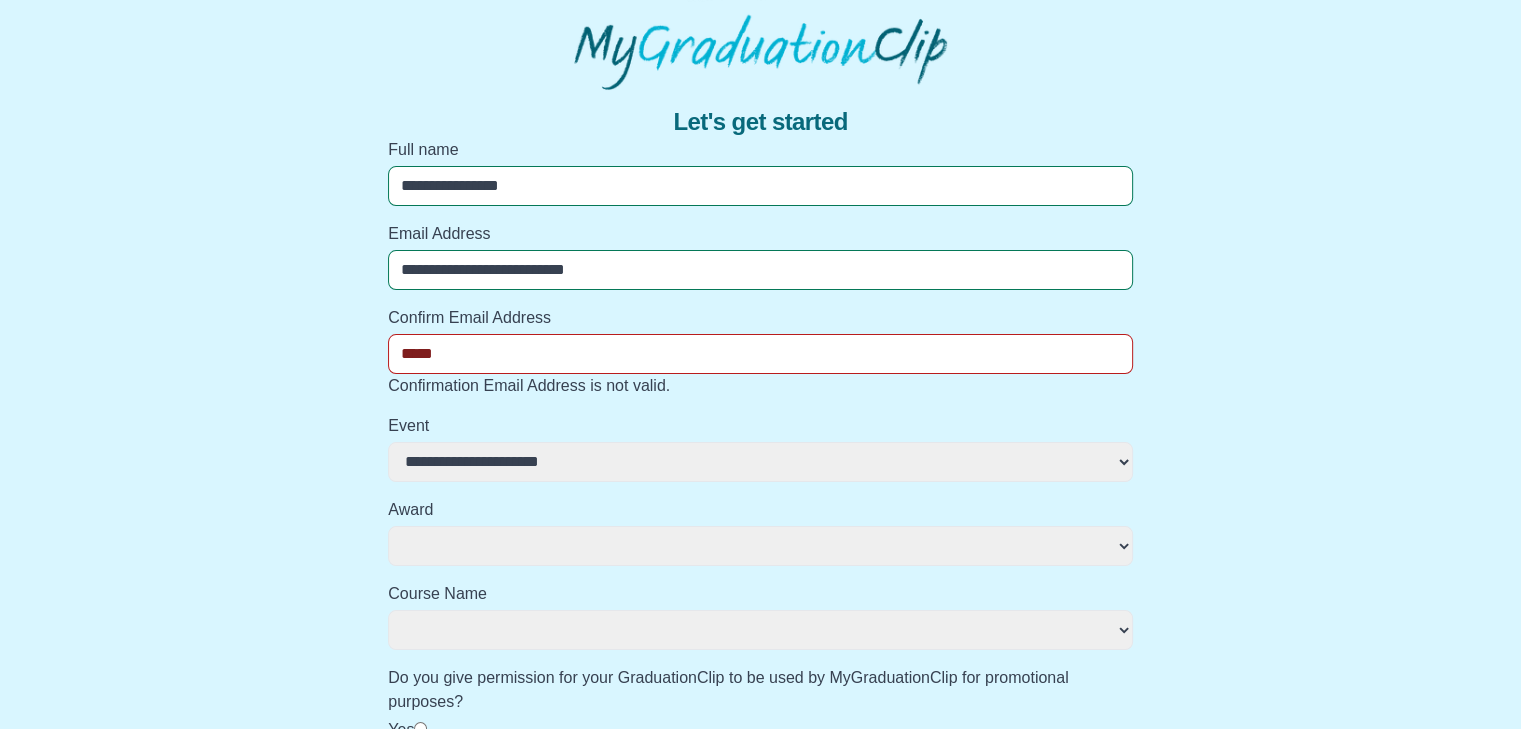 select 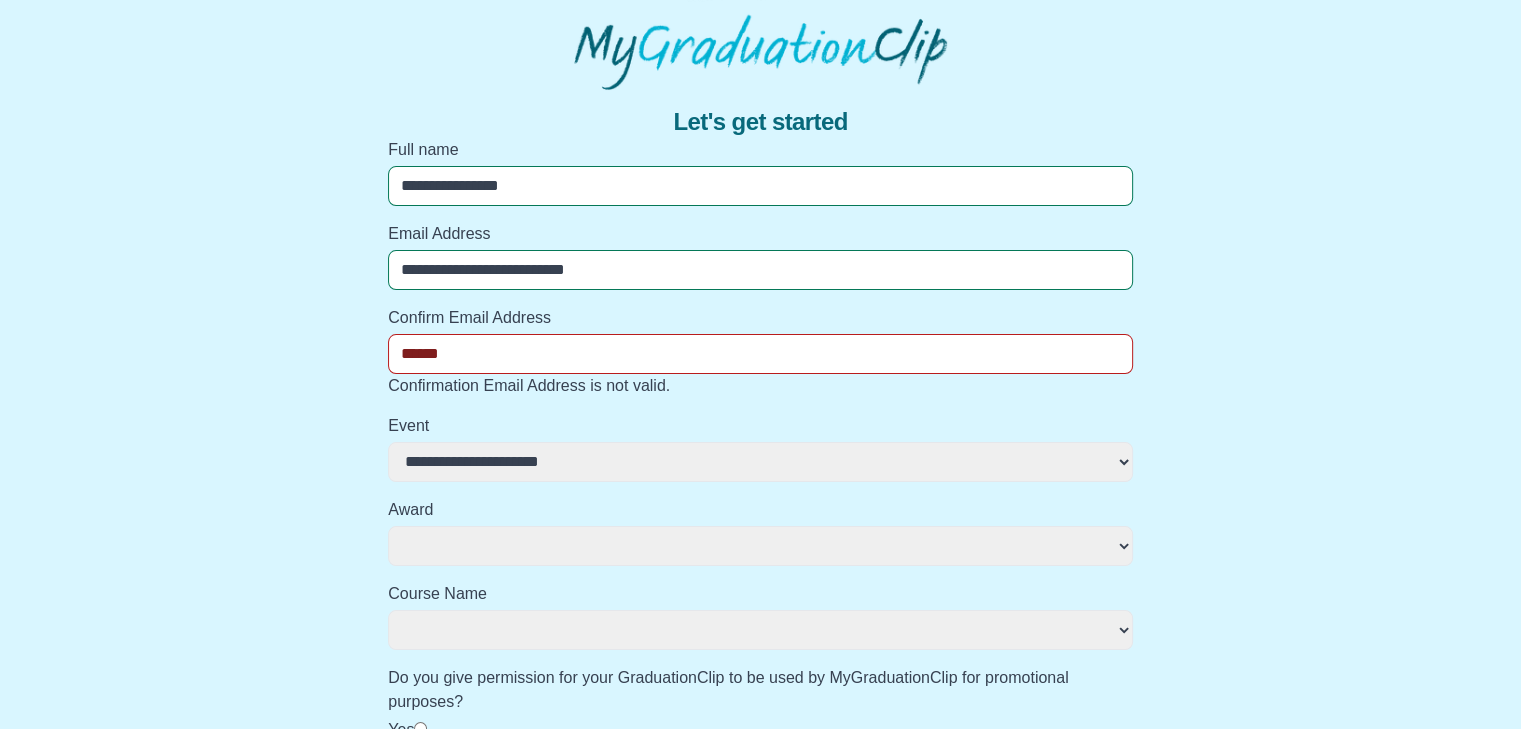 select 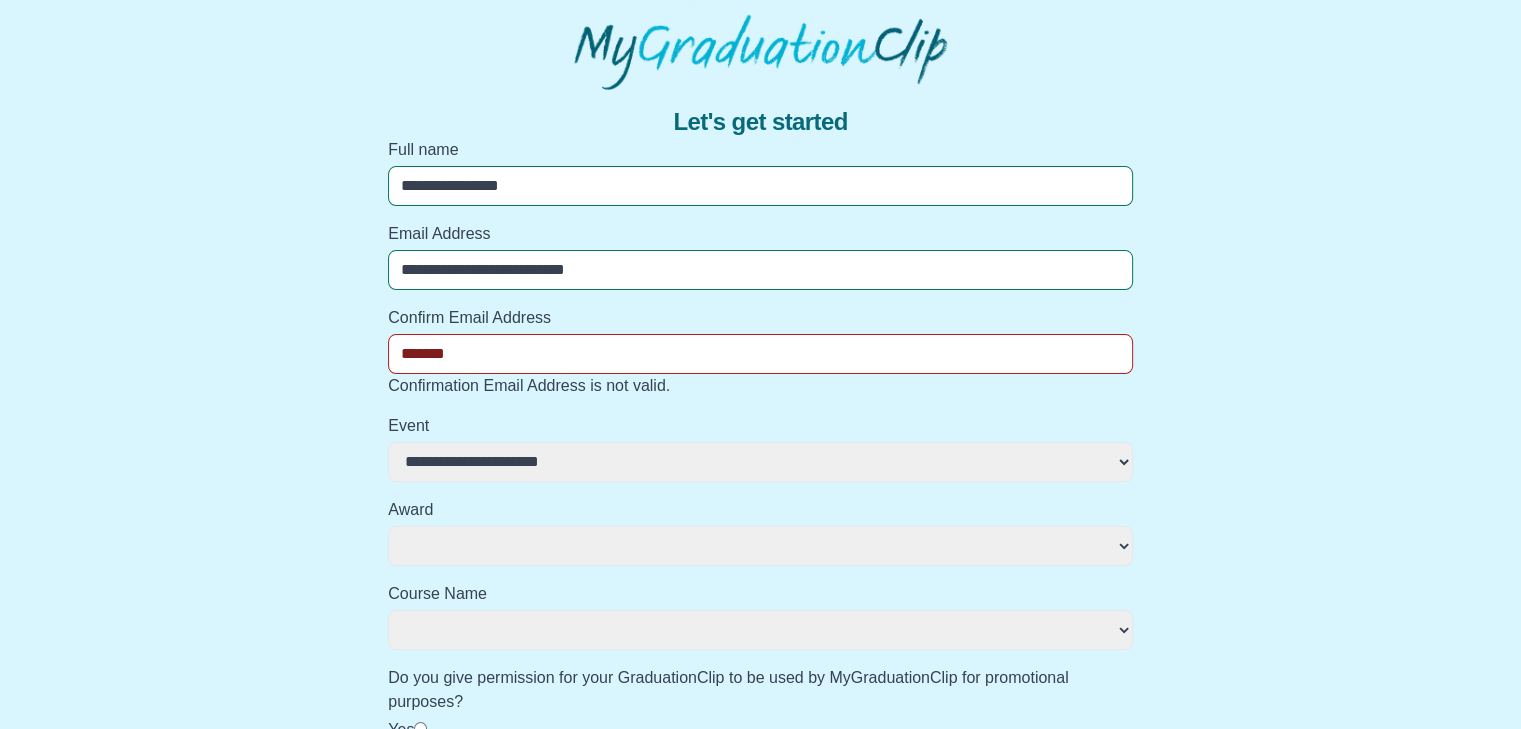 select 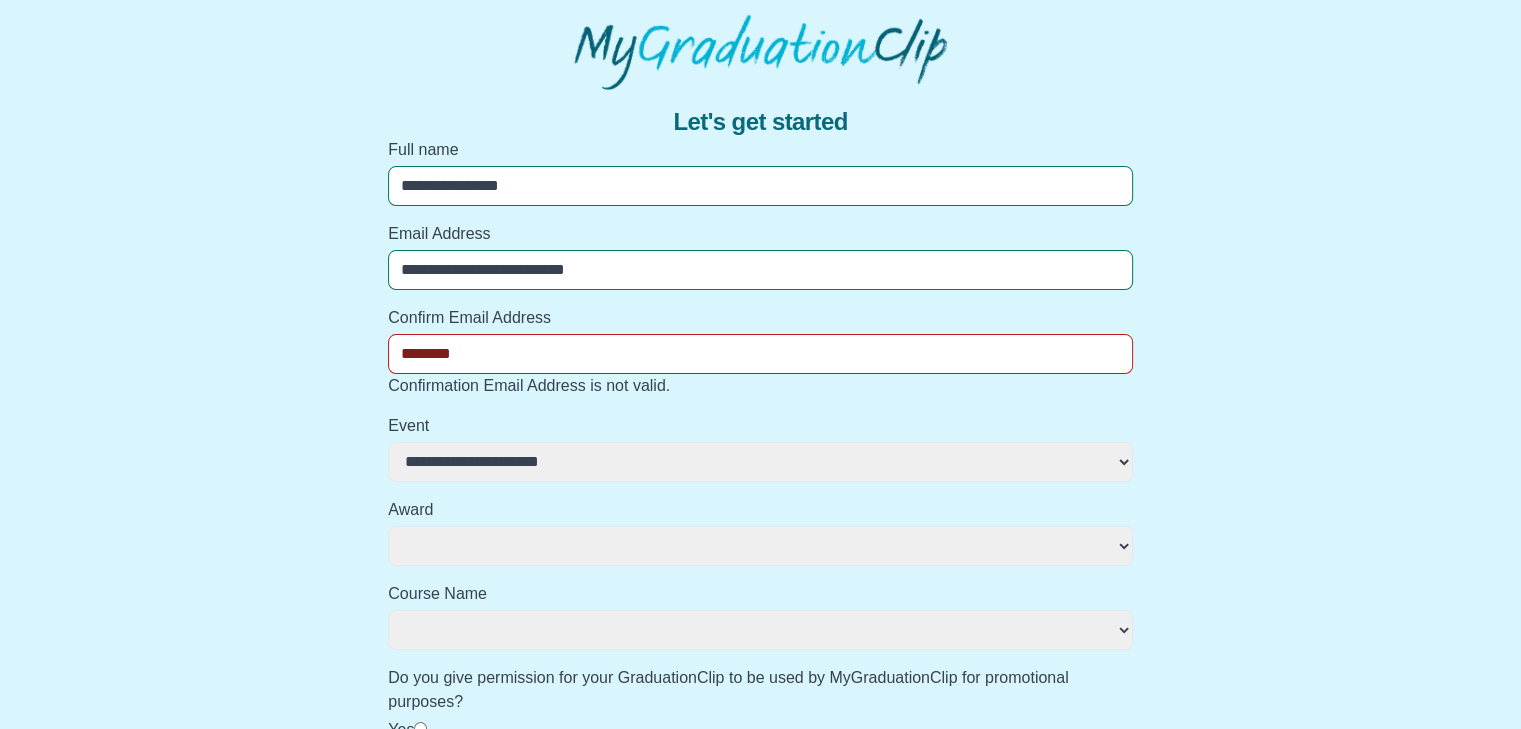 select 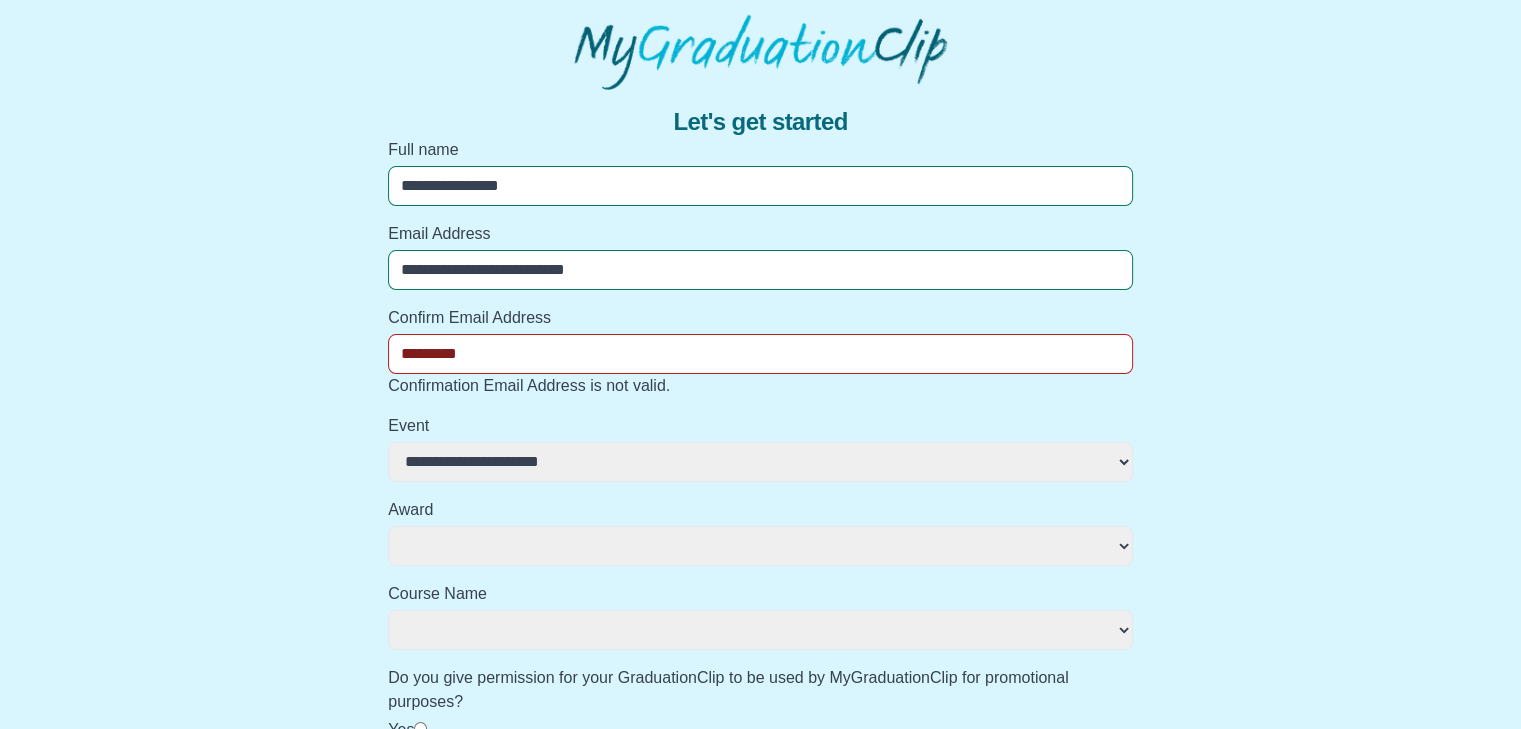 select 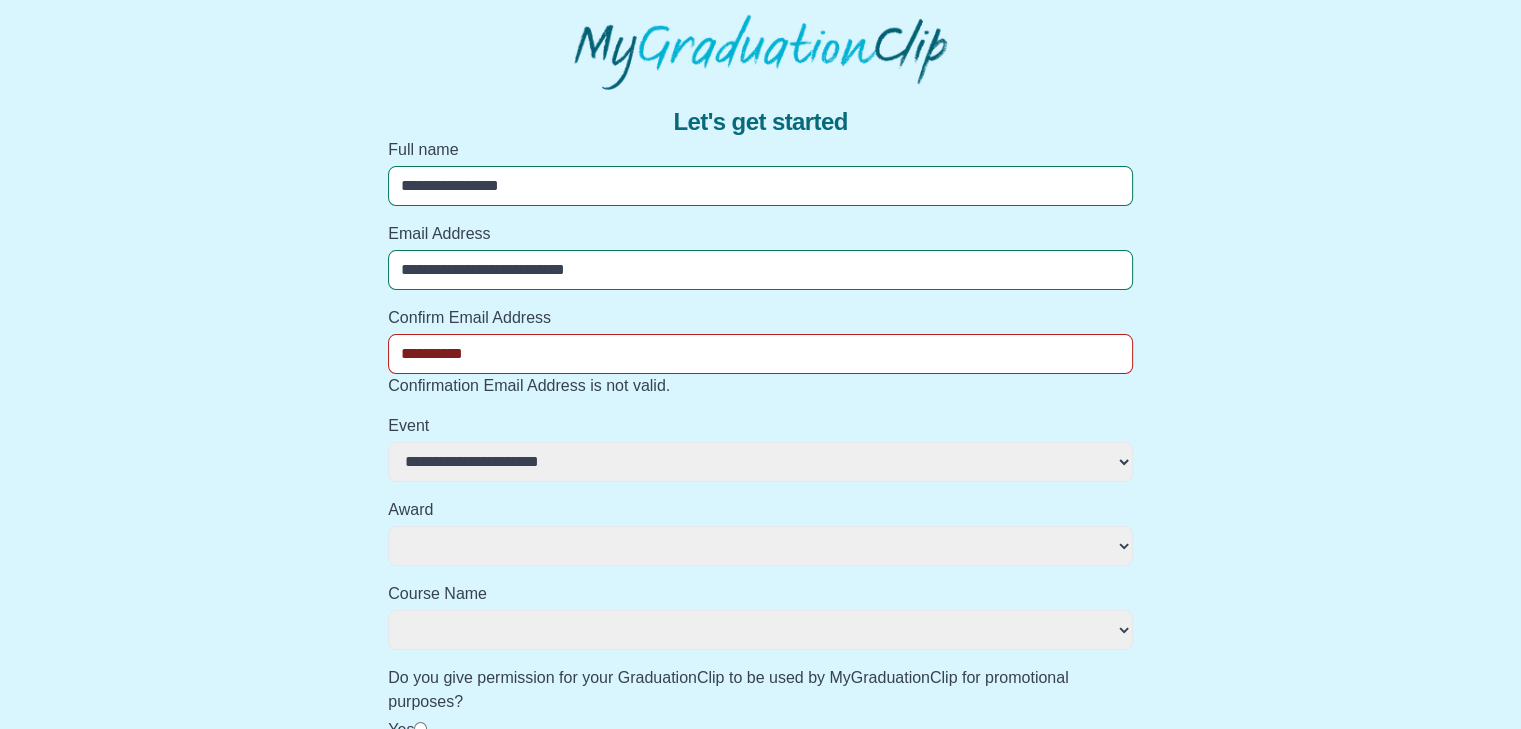 select 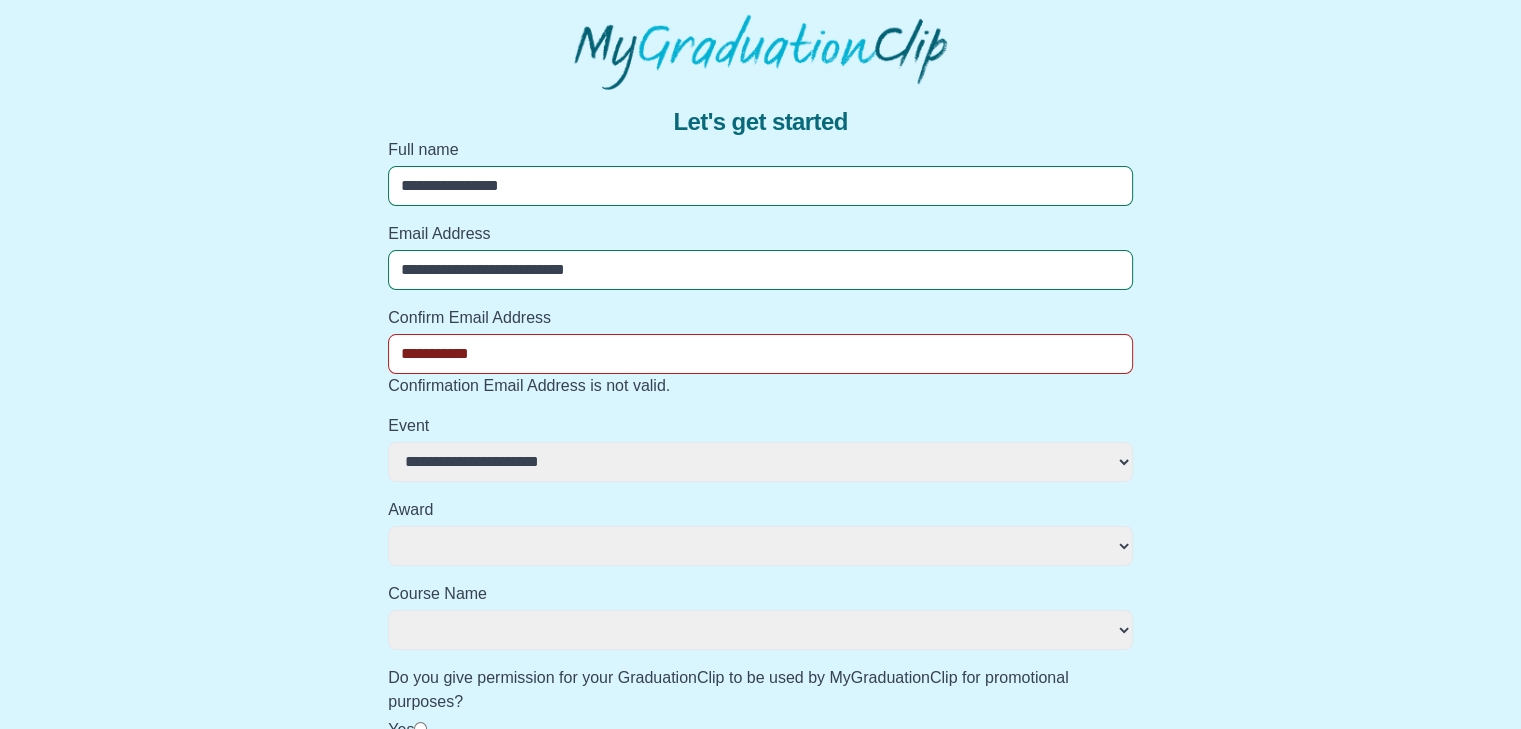 select 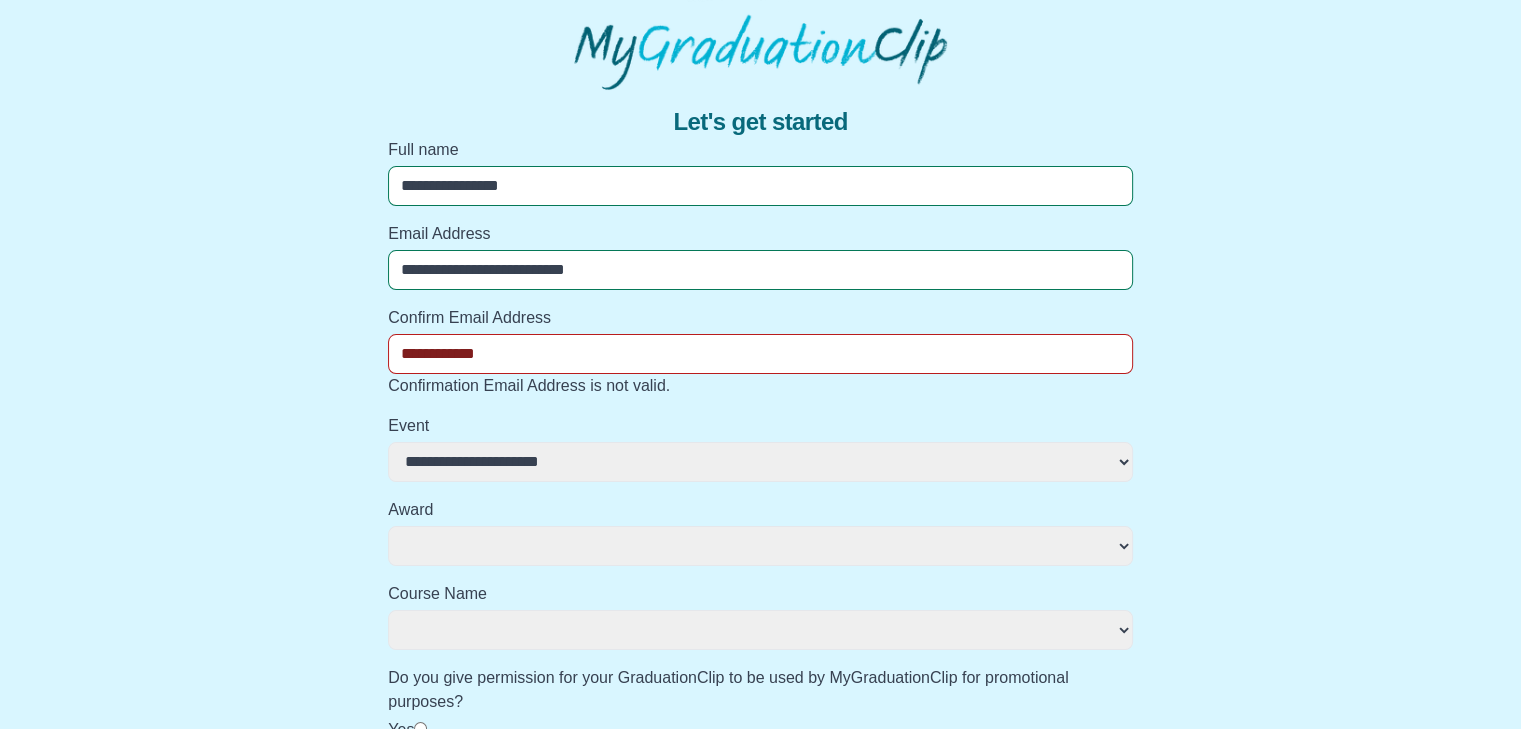 select 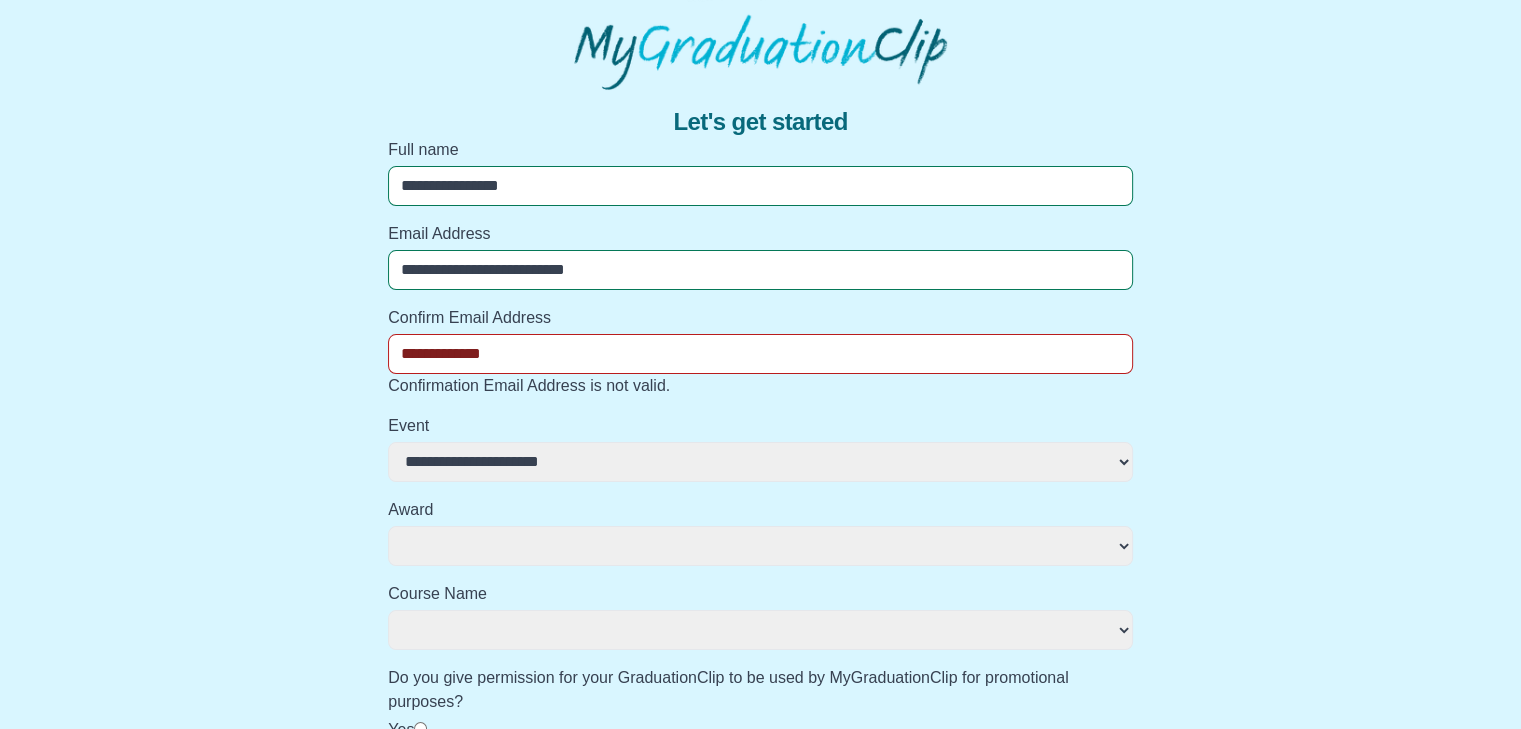 select 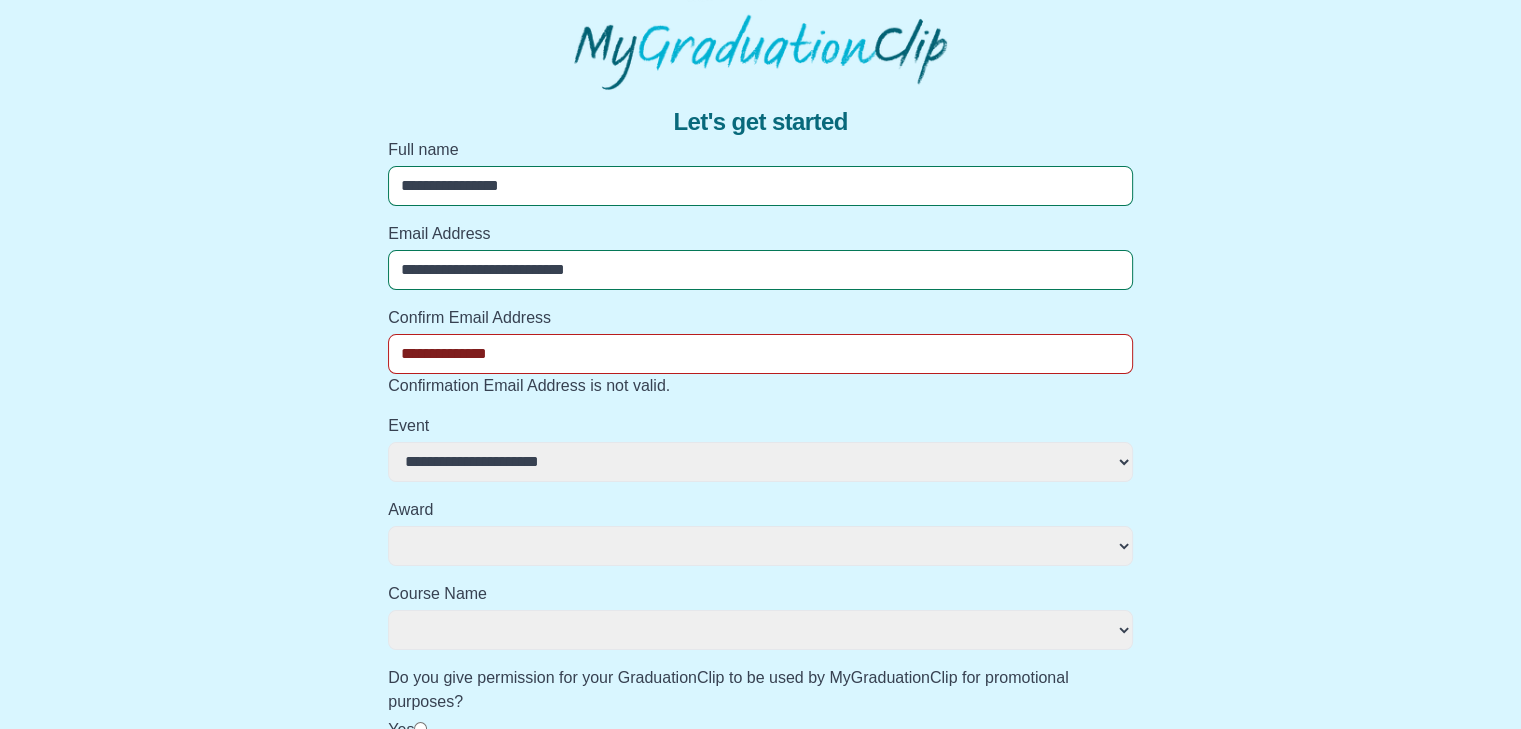 select 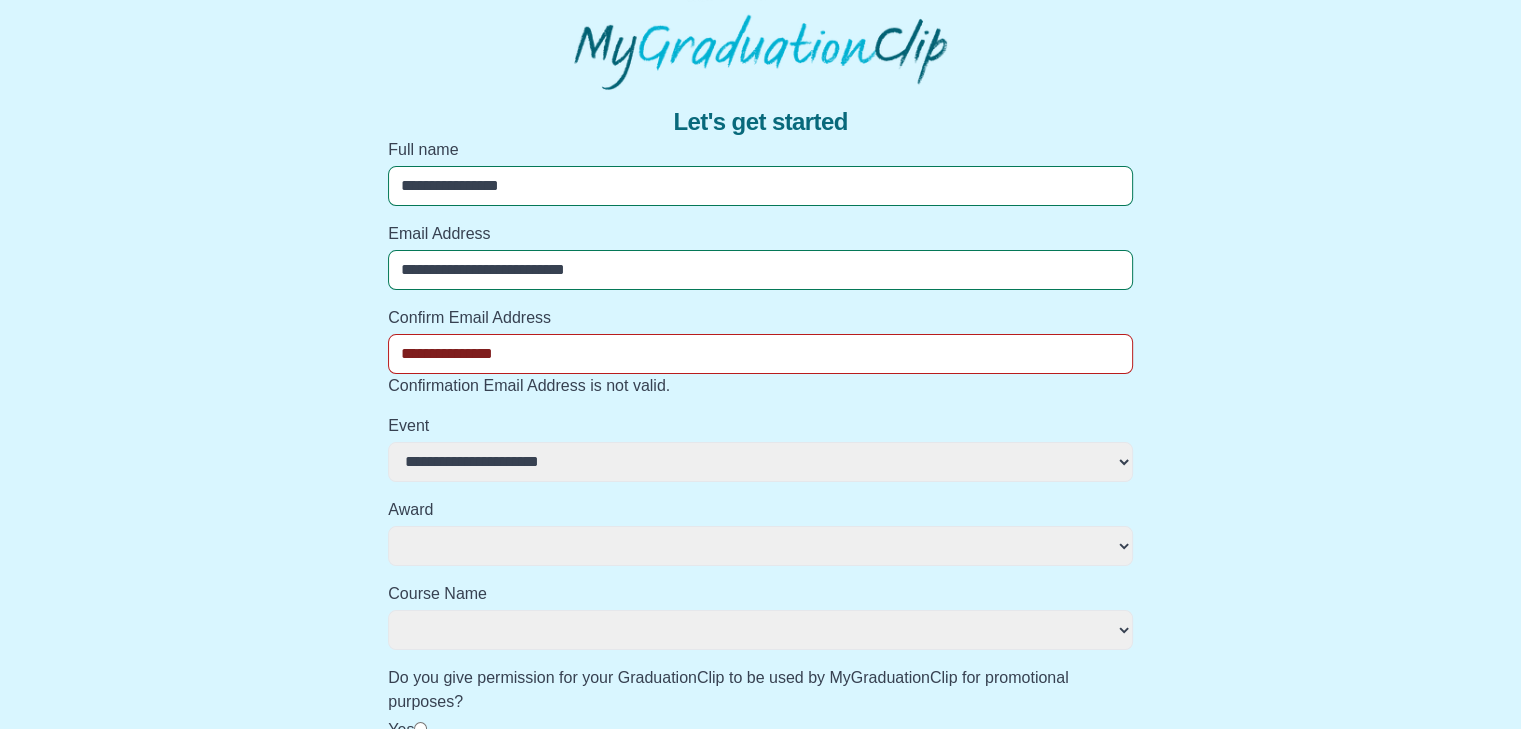 select 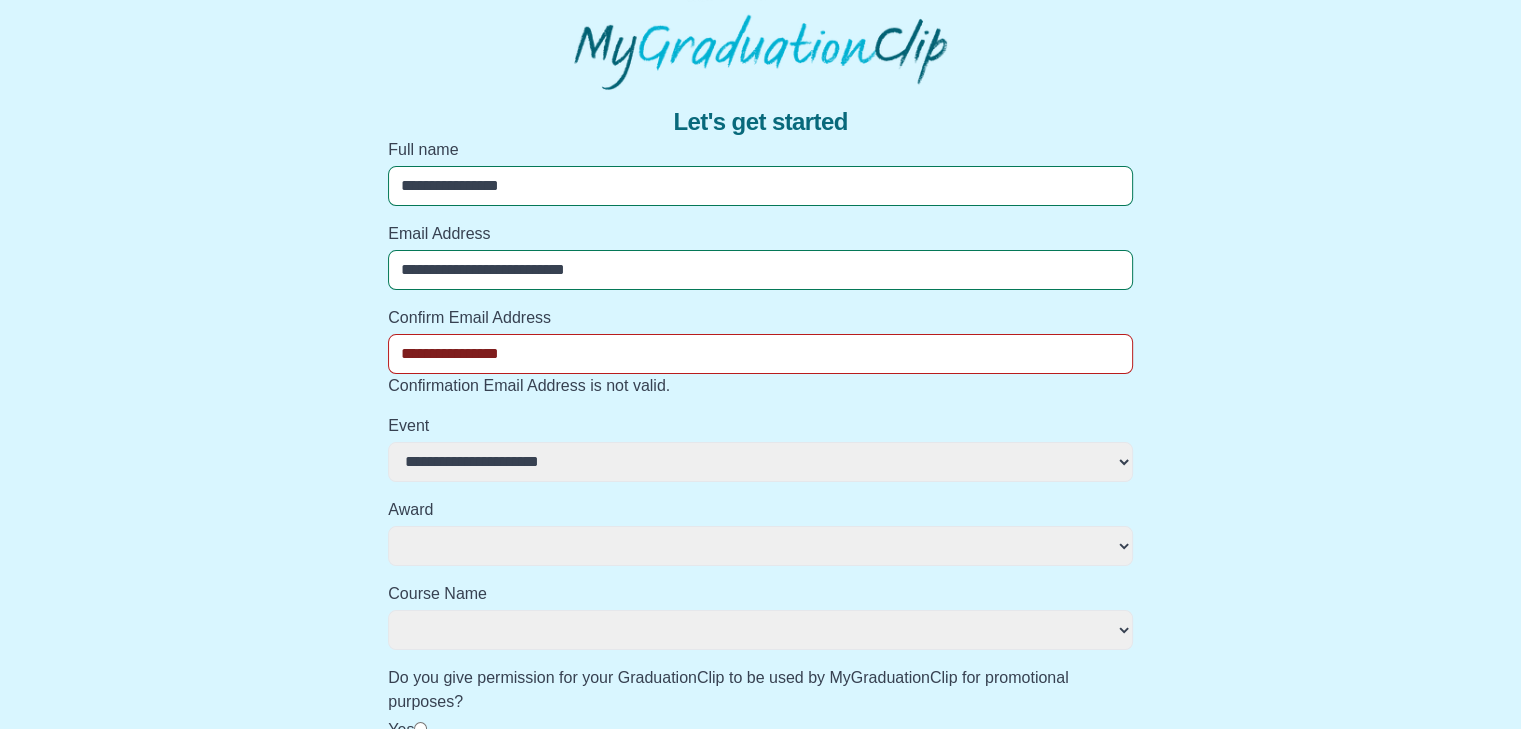 select 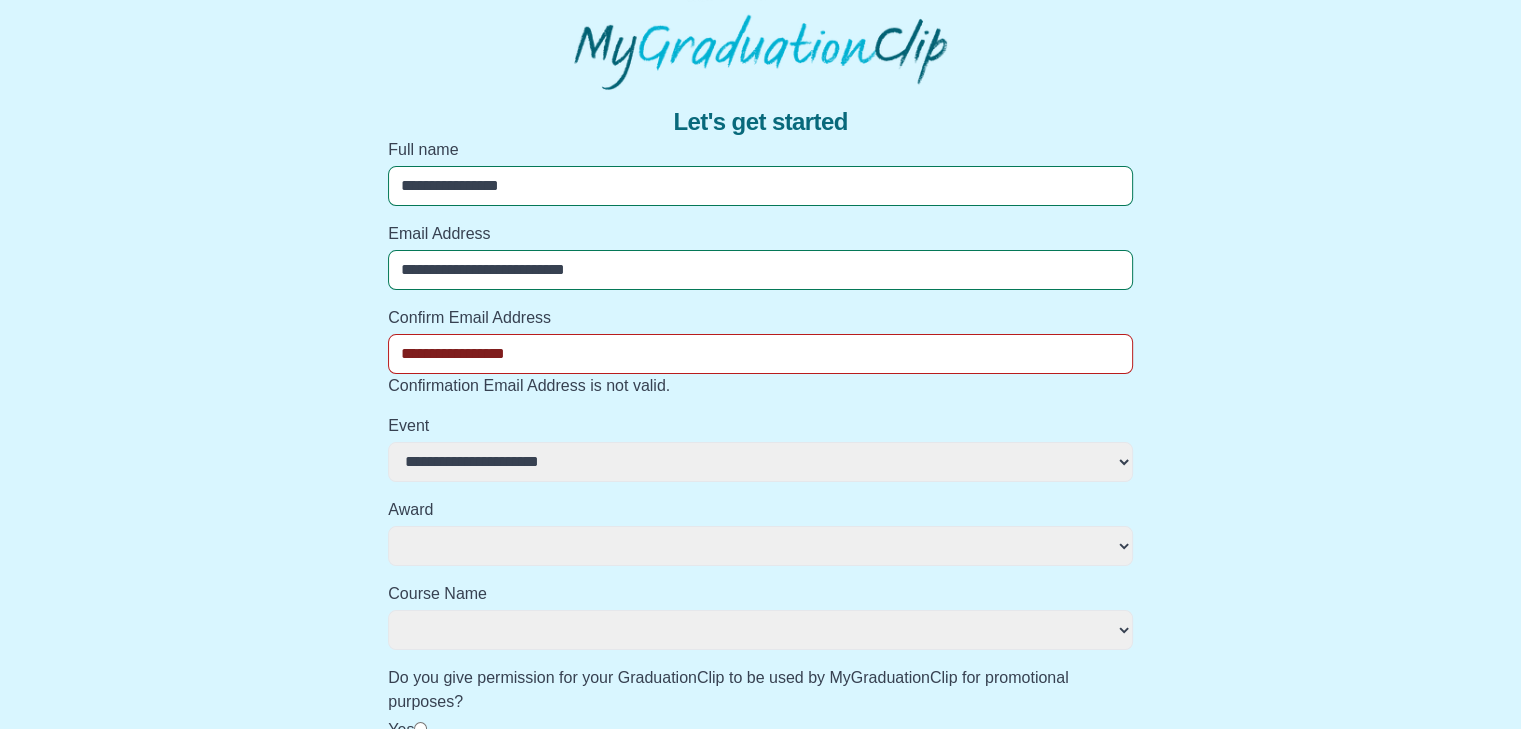 select 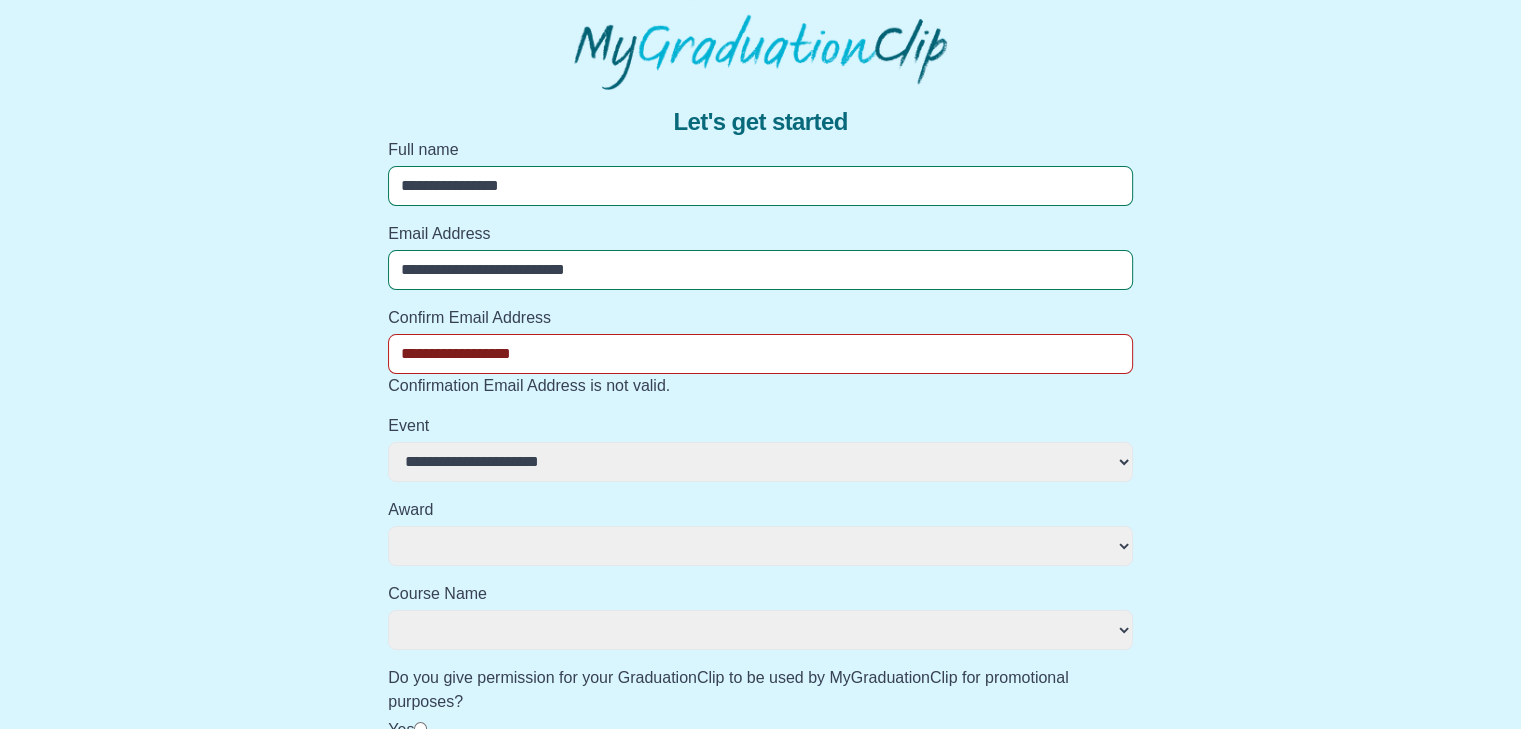select 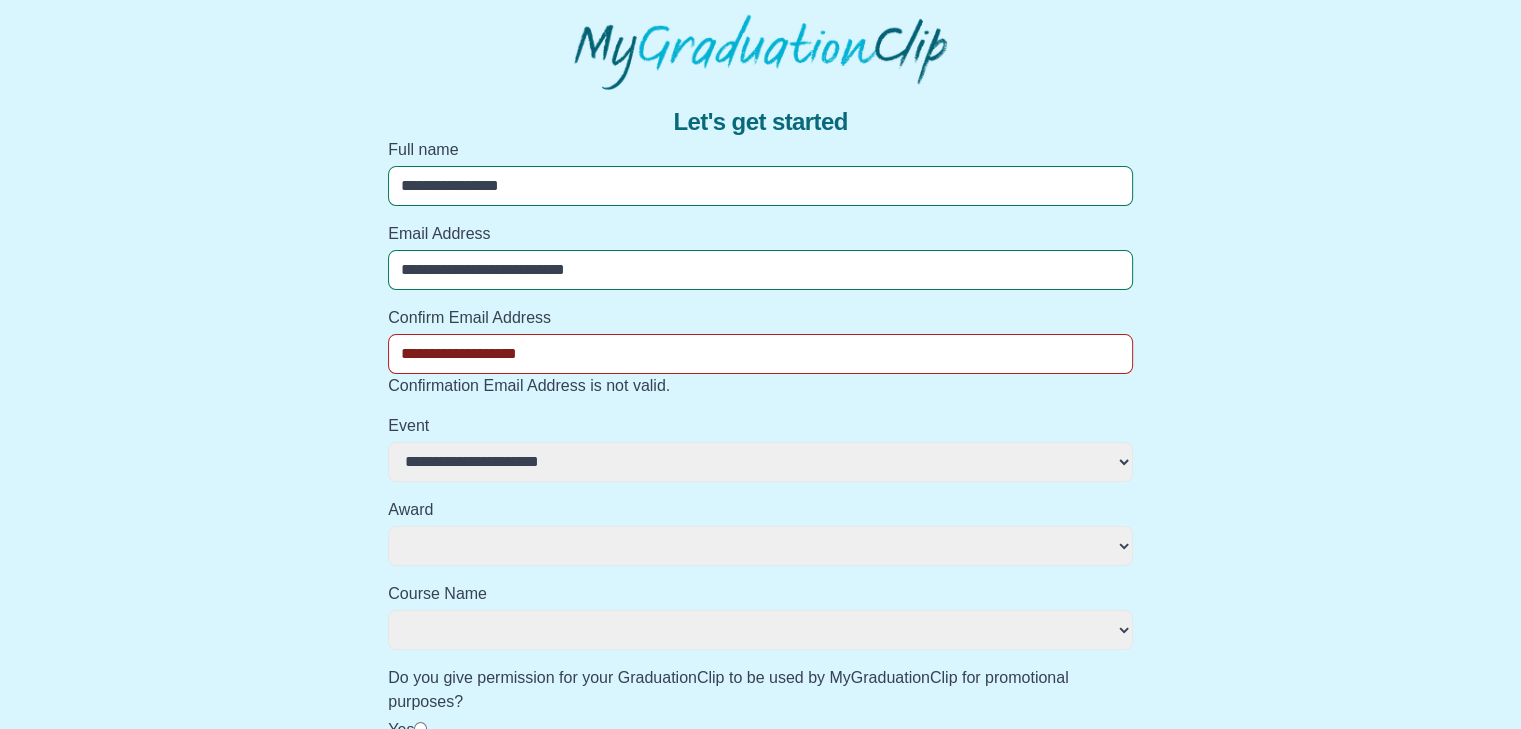 select 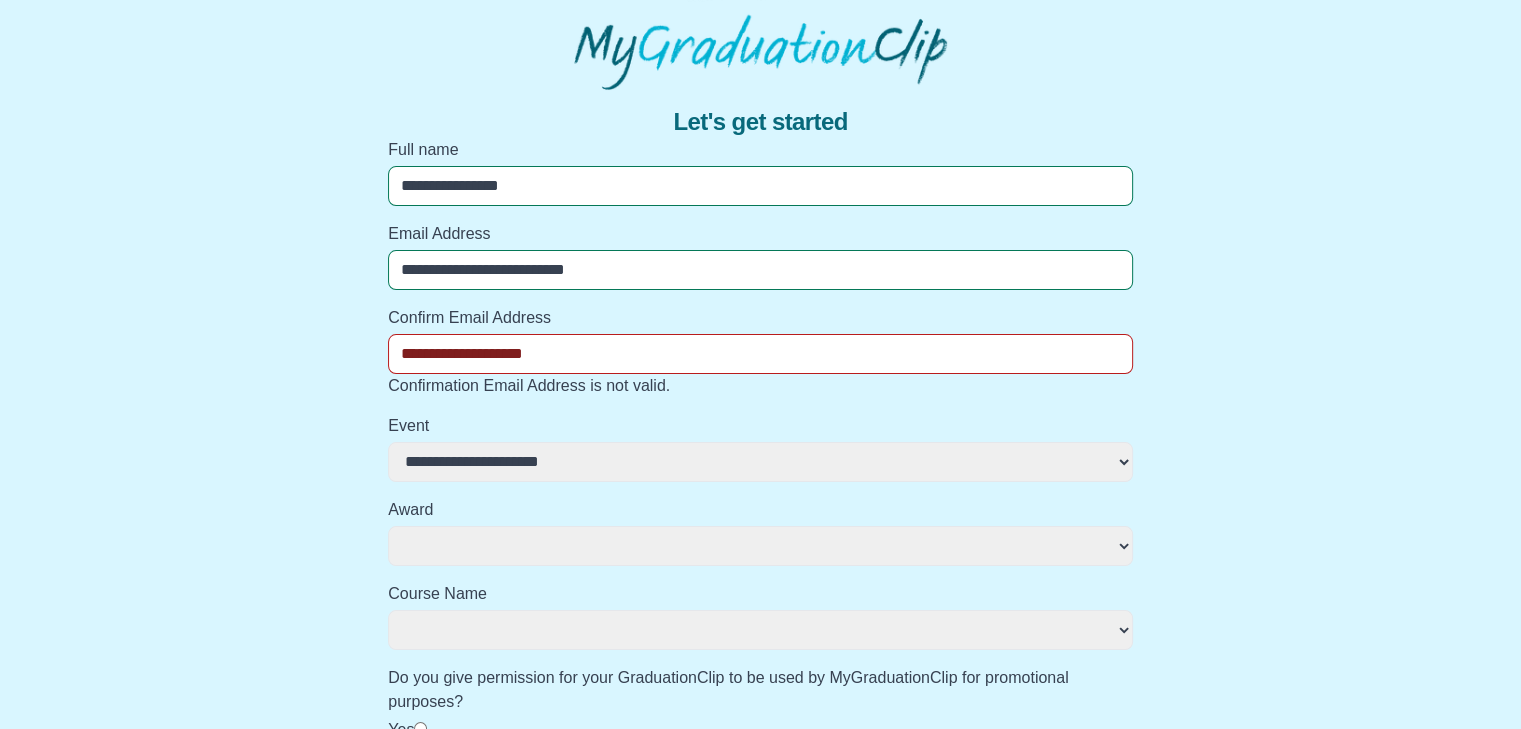 select 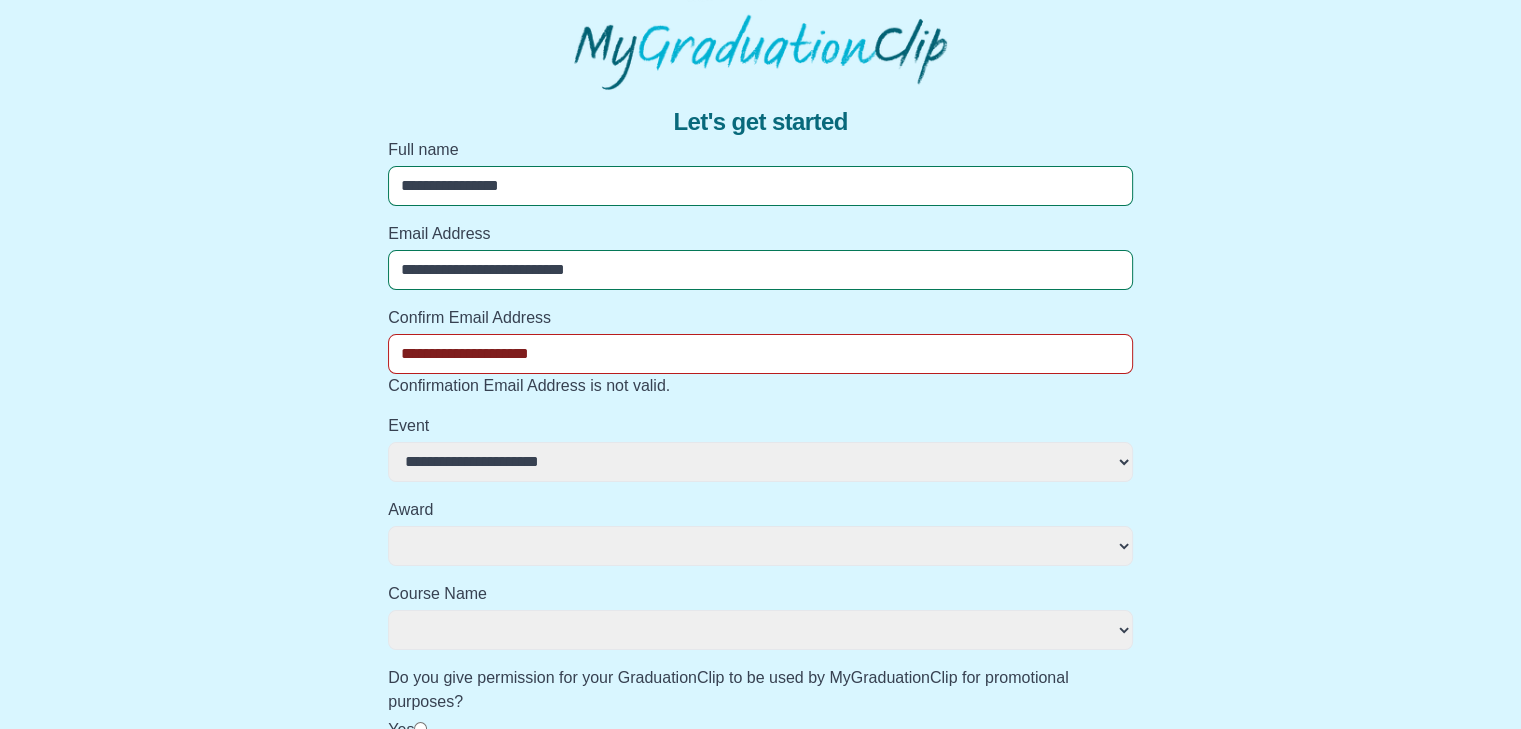 select 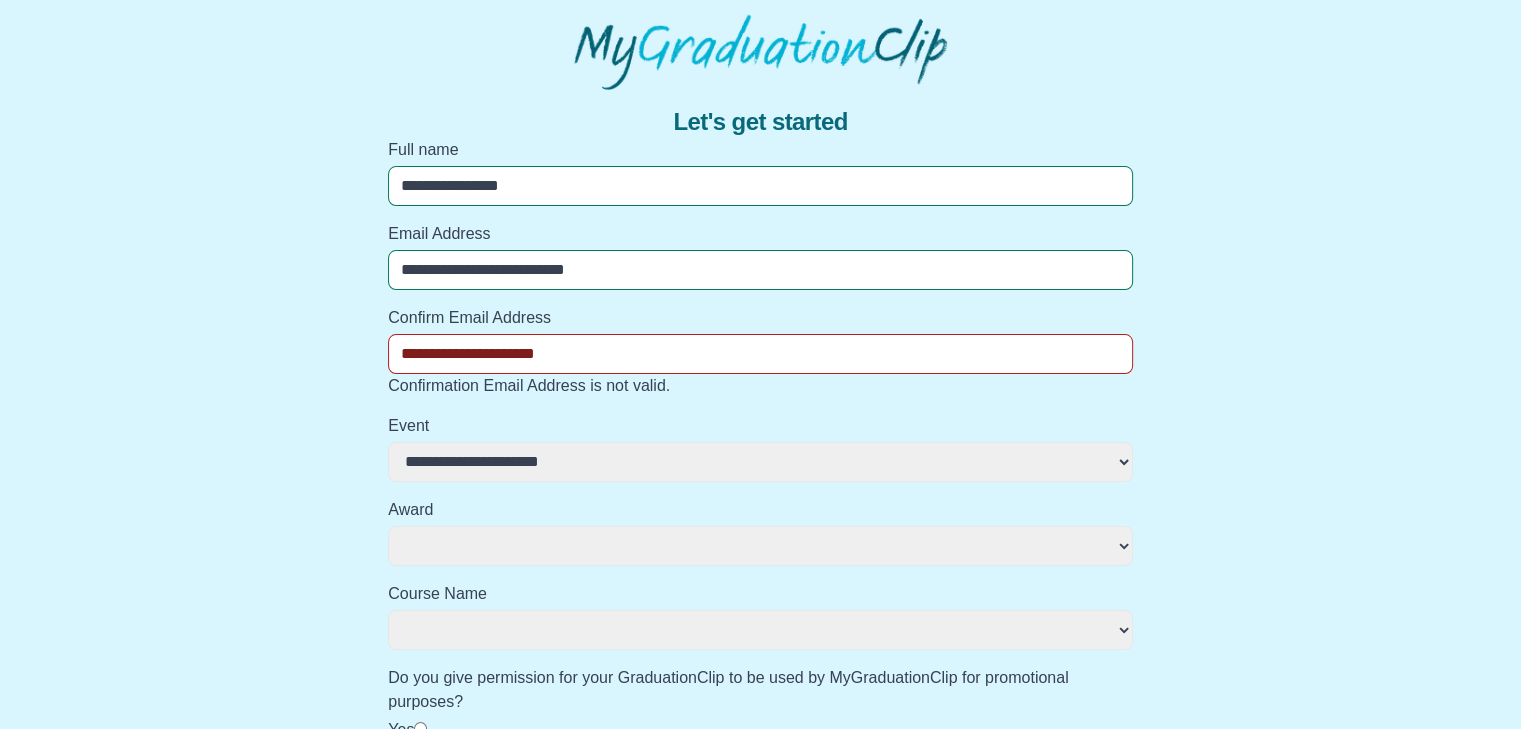 select 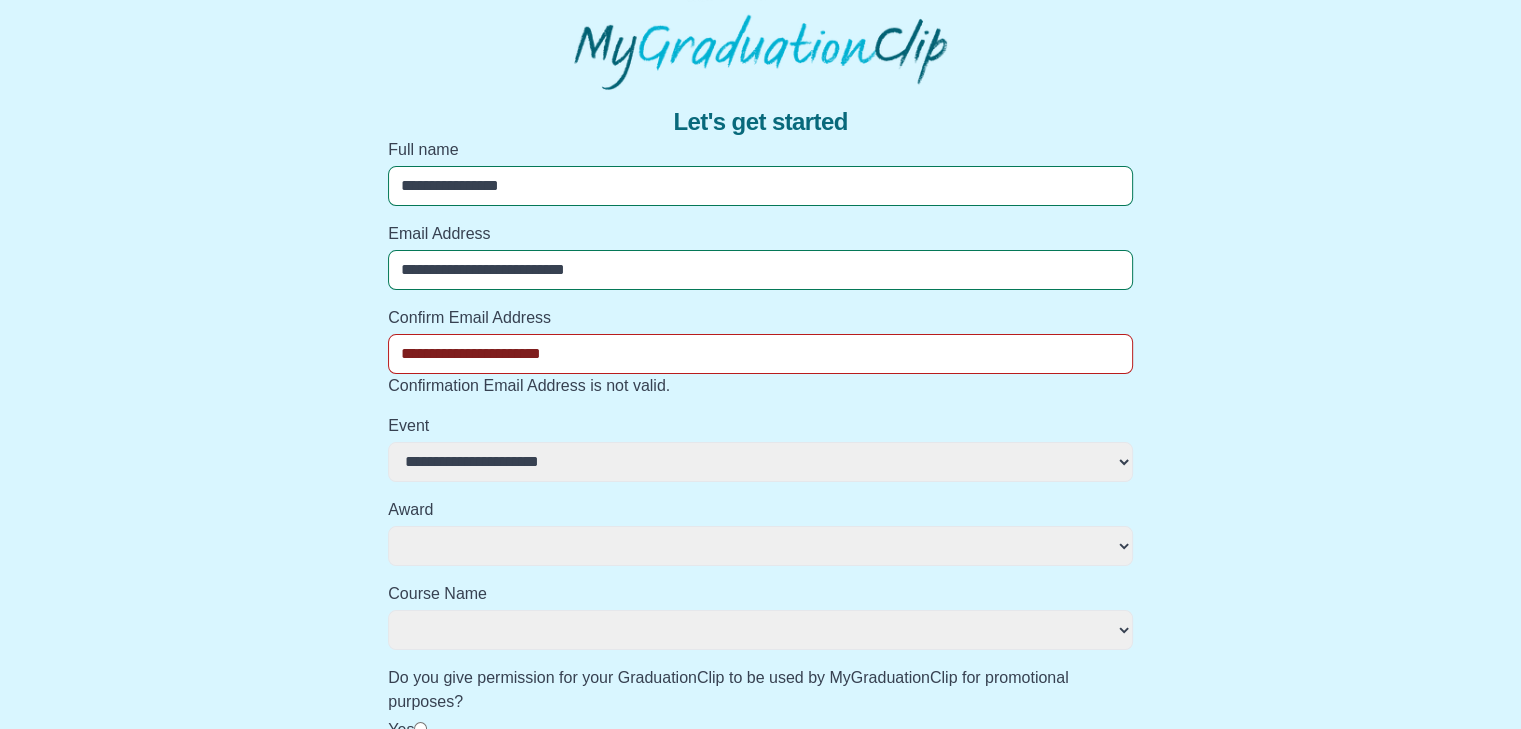 select 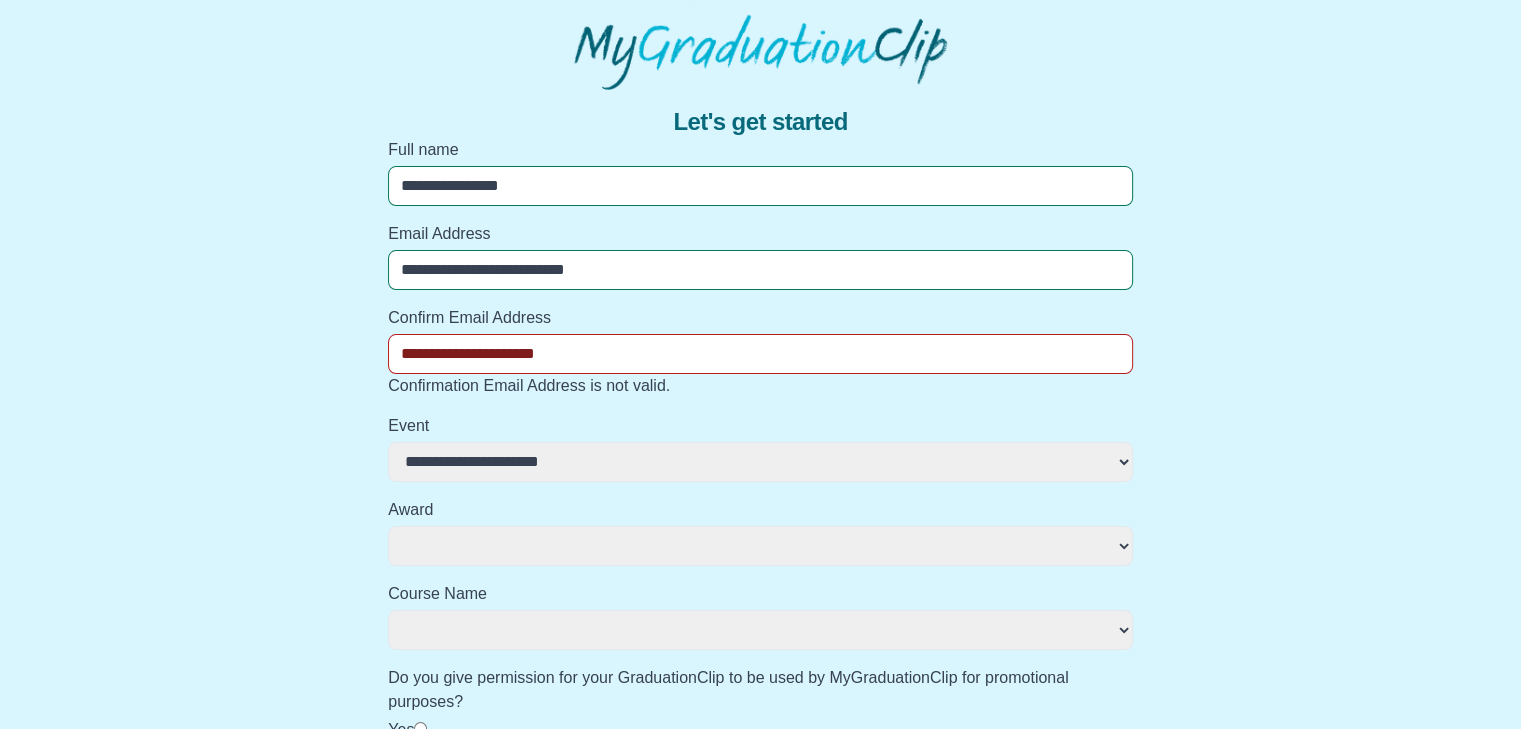 select 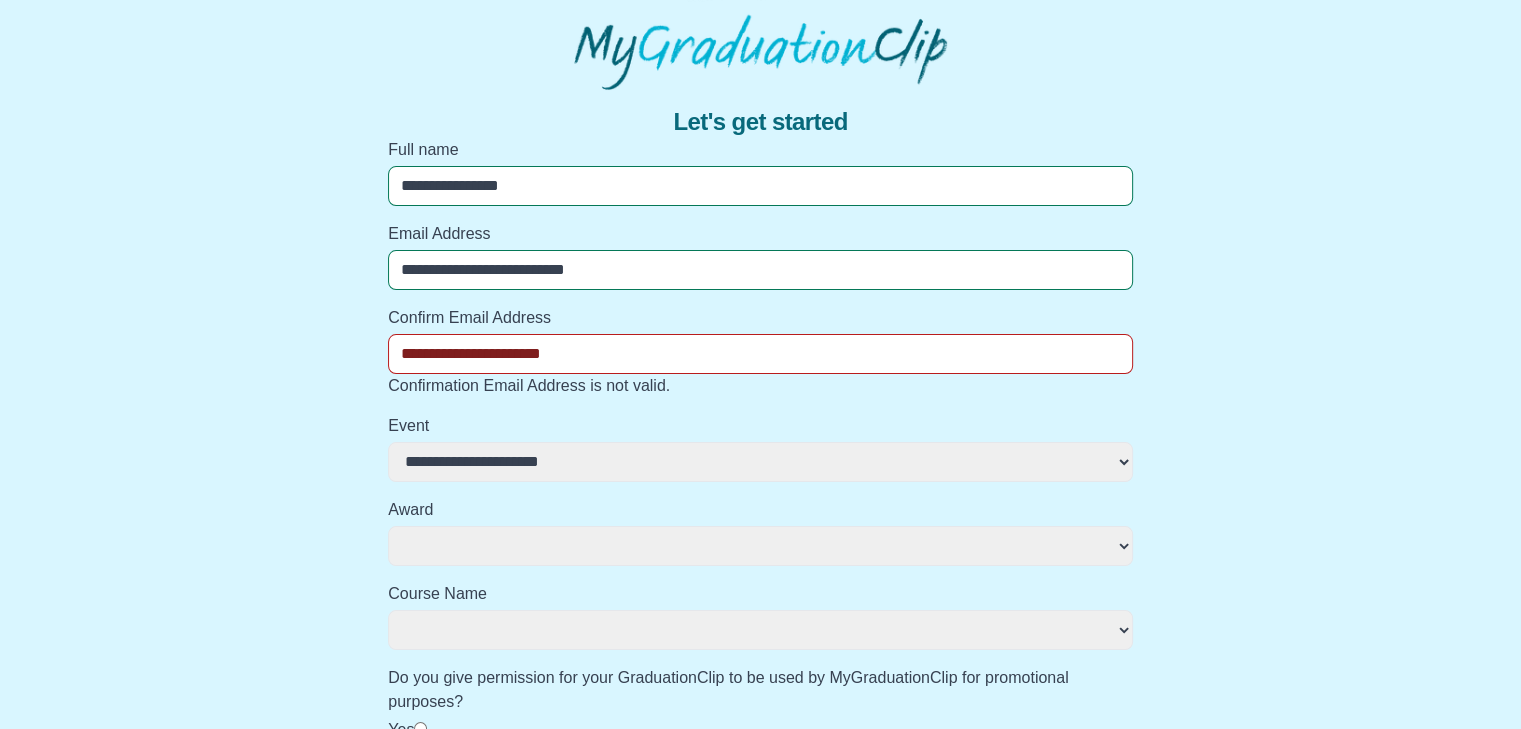 select 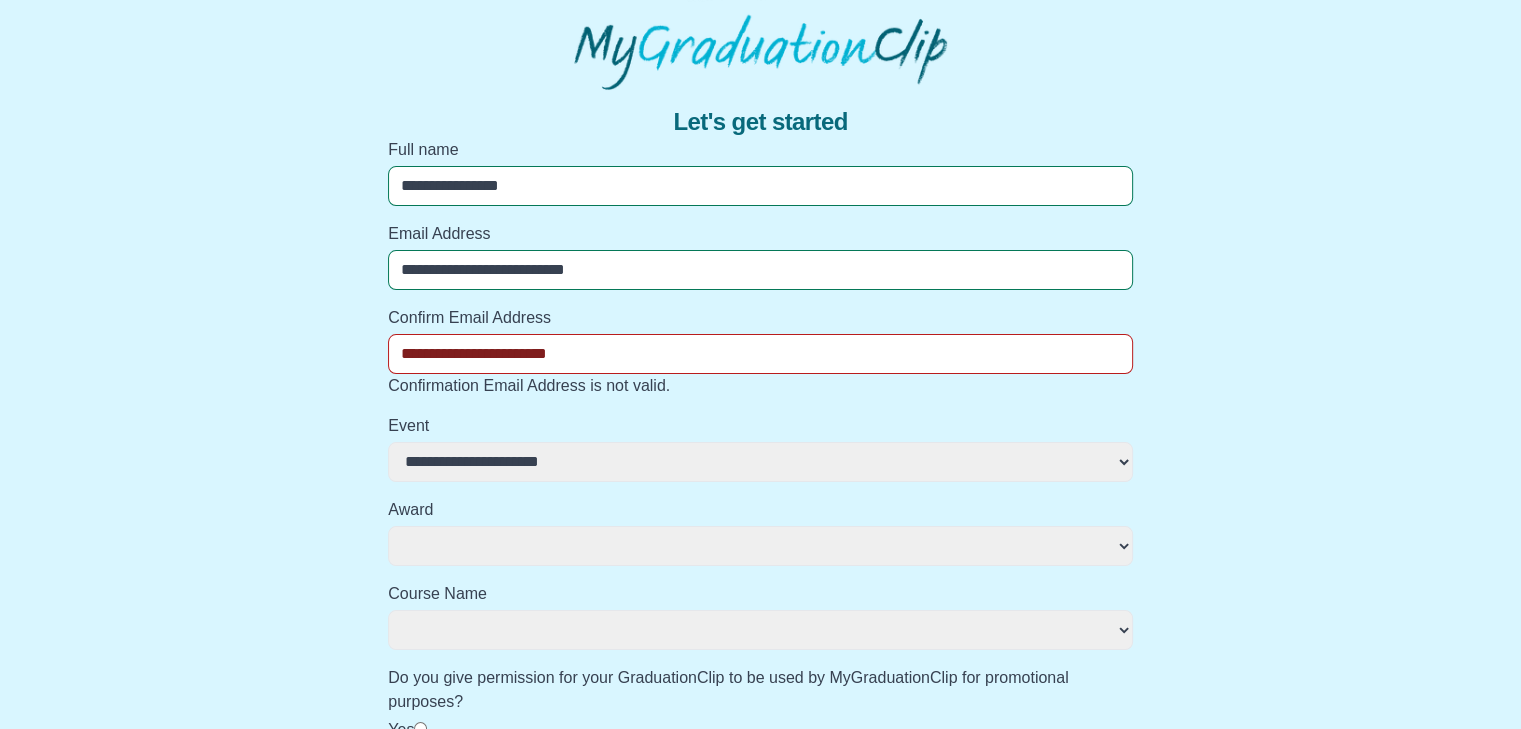 select 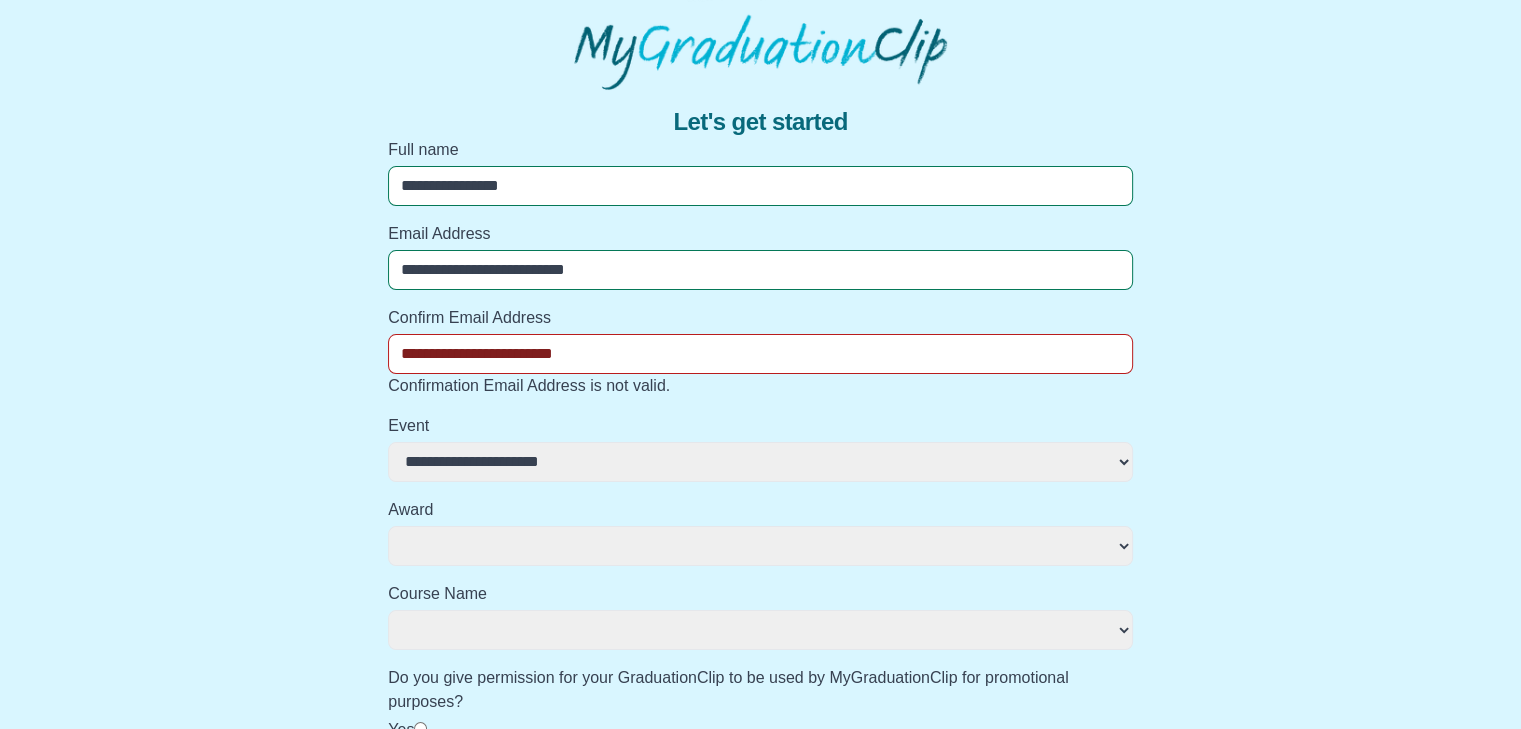 select 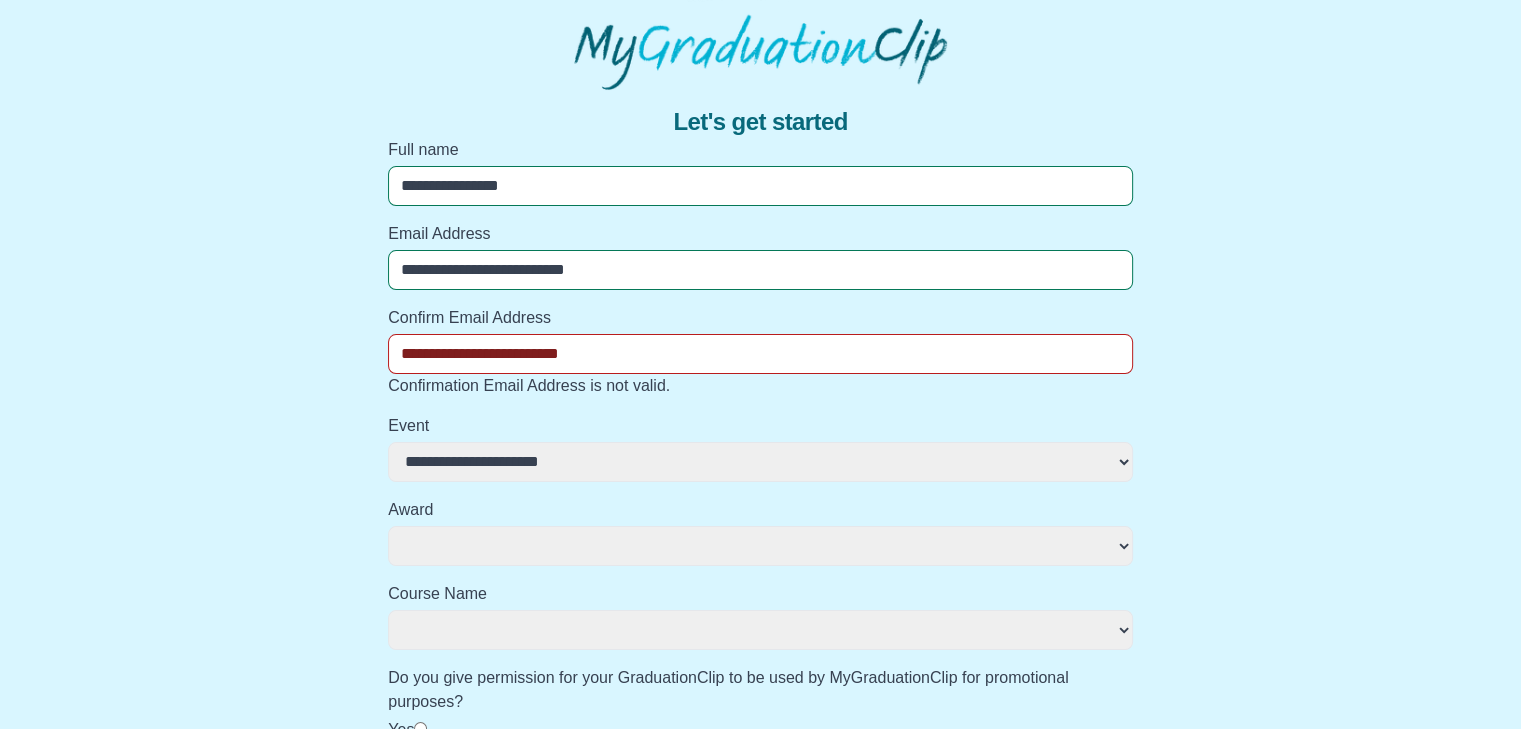 select 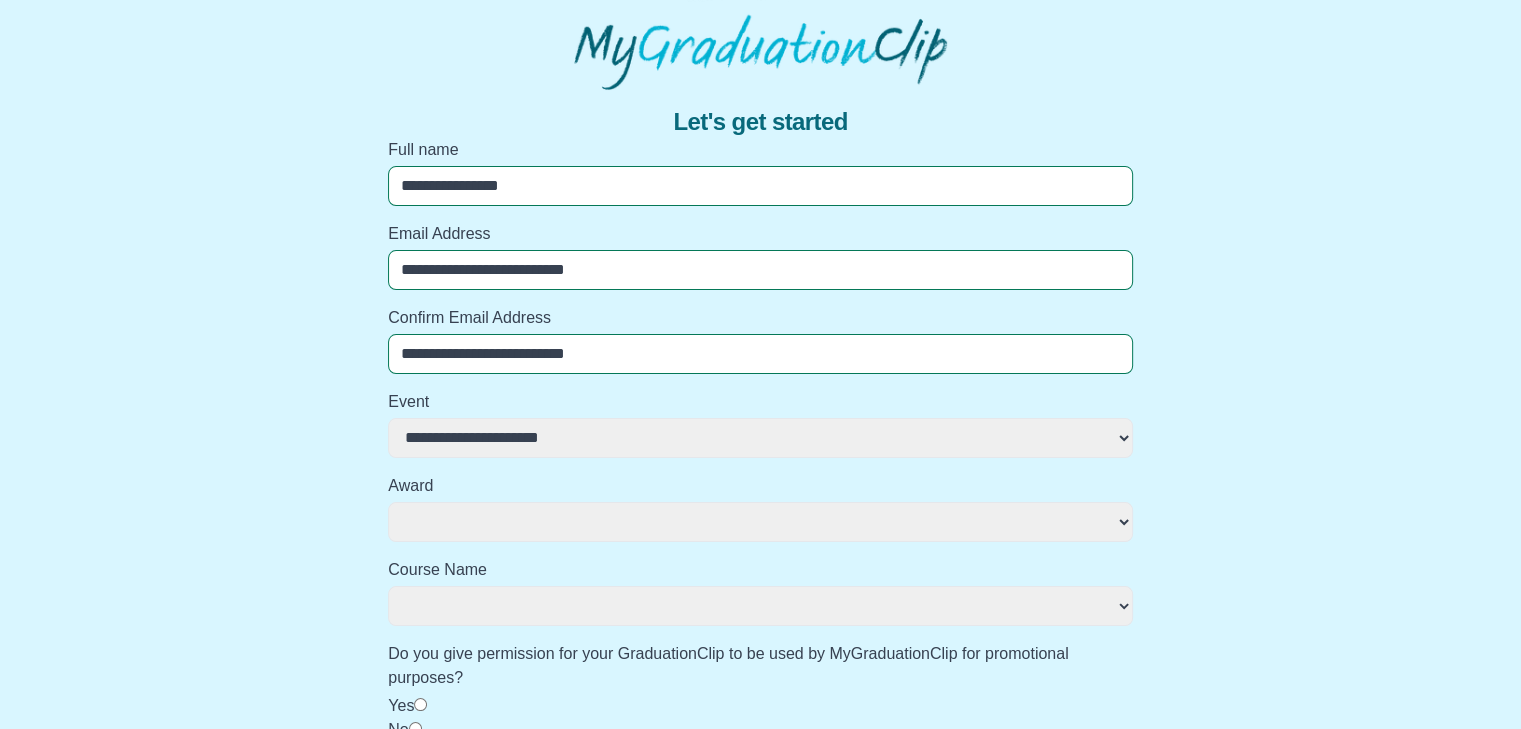 select 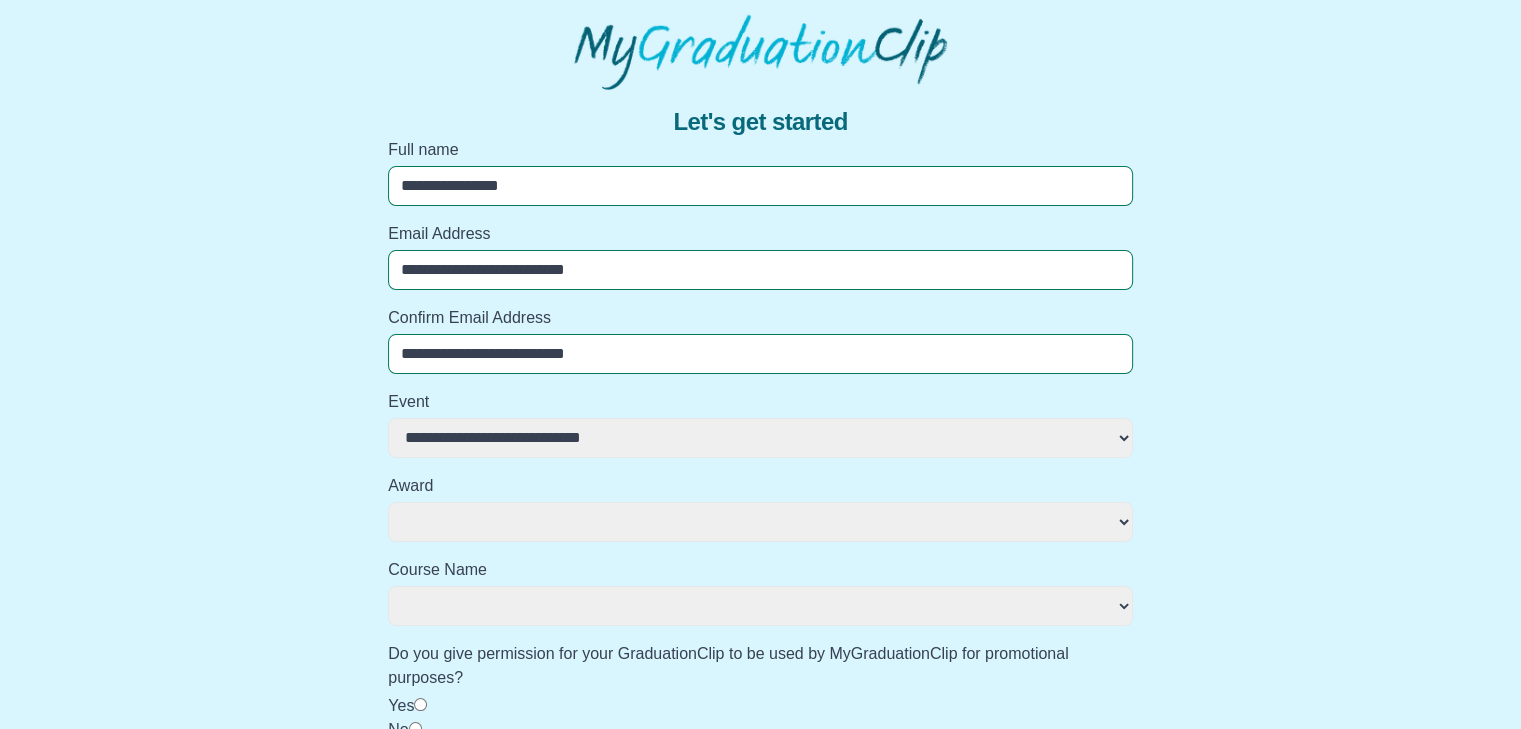 click on "**********" at bounding box center (760, 438) 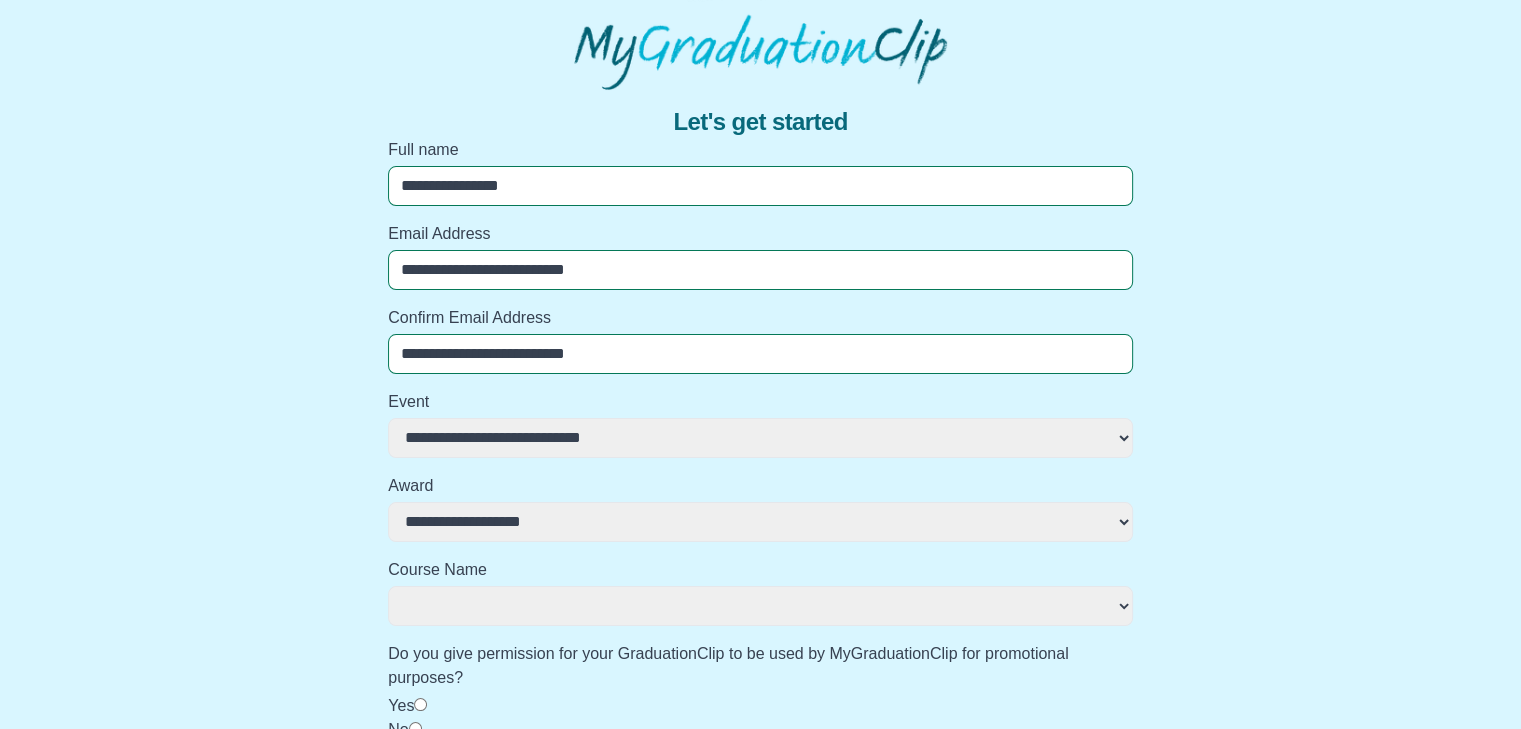 click on "**********" at bounding box center [760, 522] 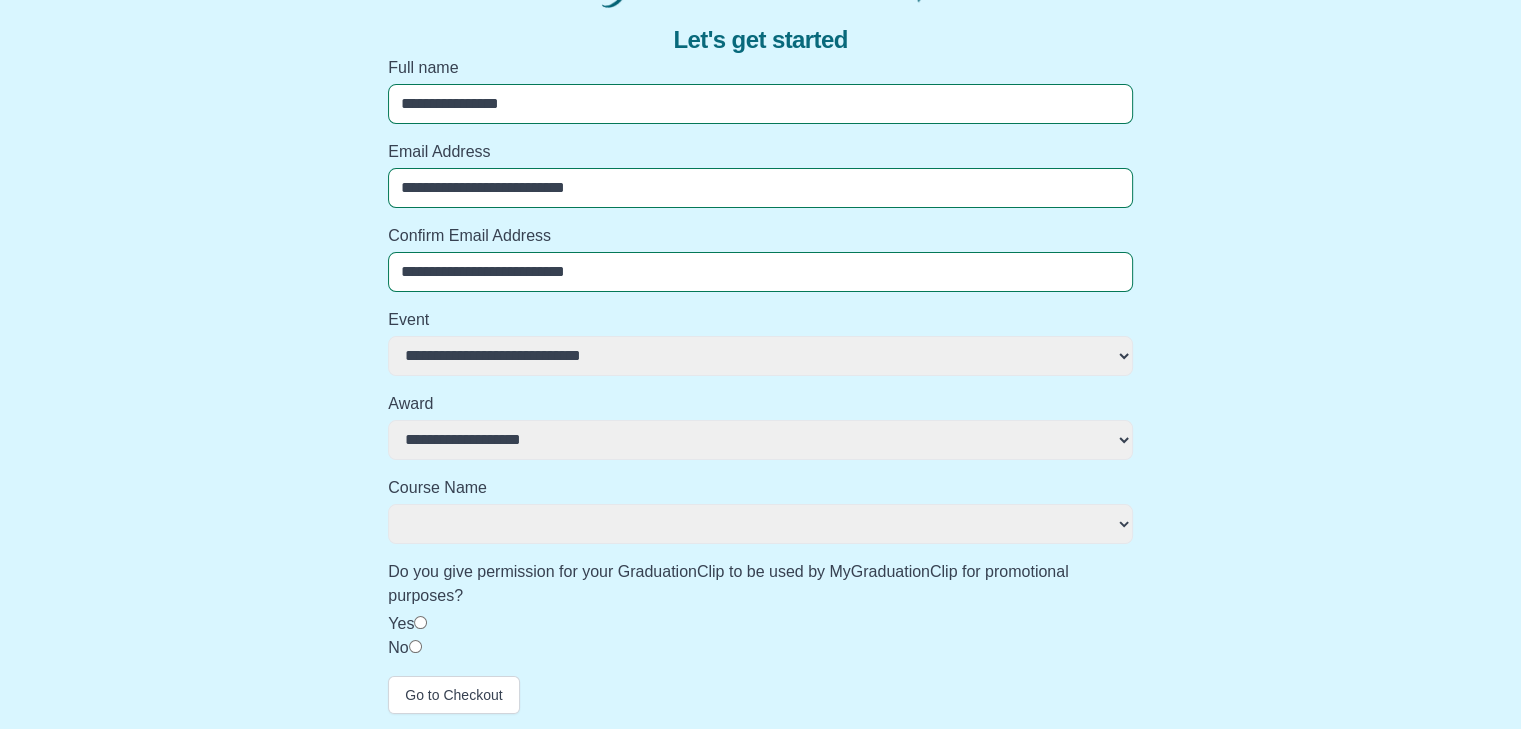 click on "**********" at bounding box center [760, 524] 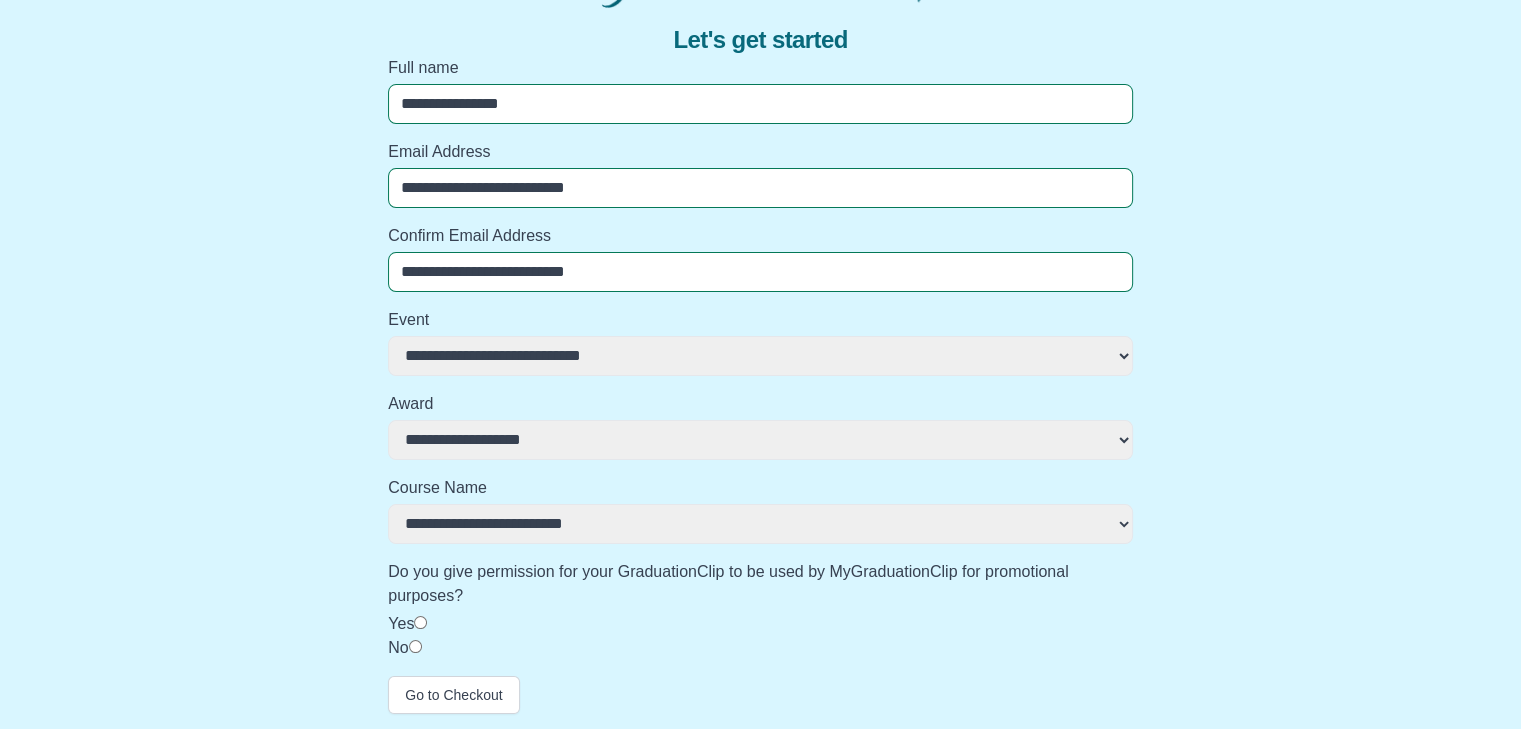 click on "**********" at bounding box center (760, 524) 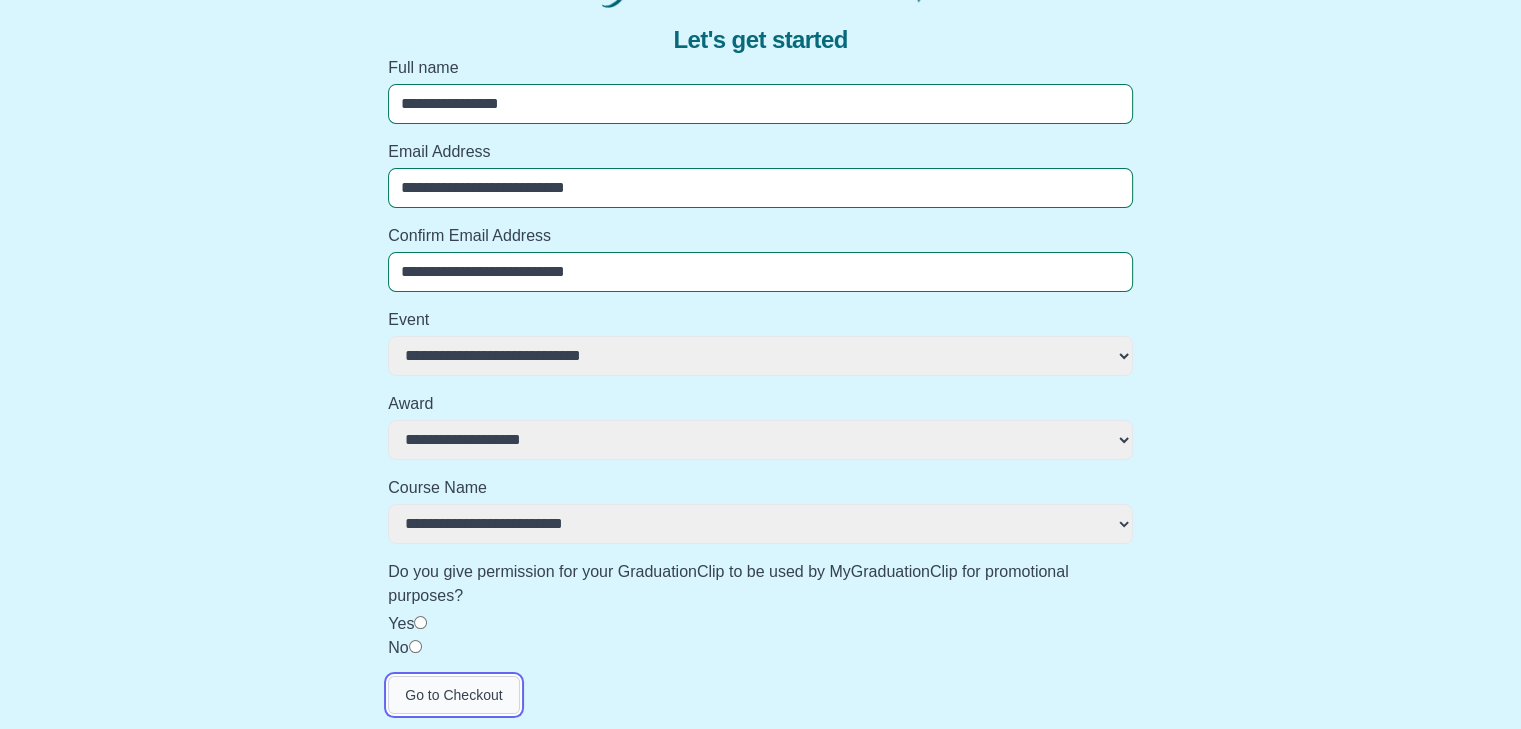 click on "Go to Checkout" at bounding box center (453, 695) 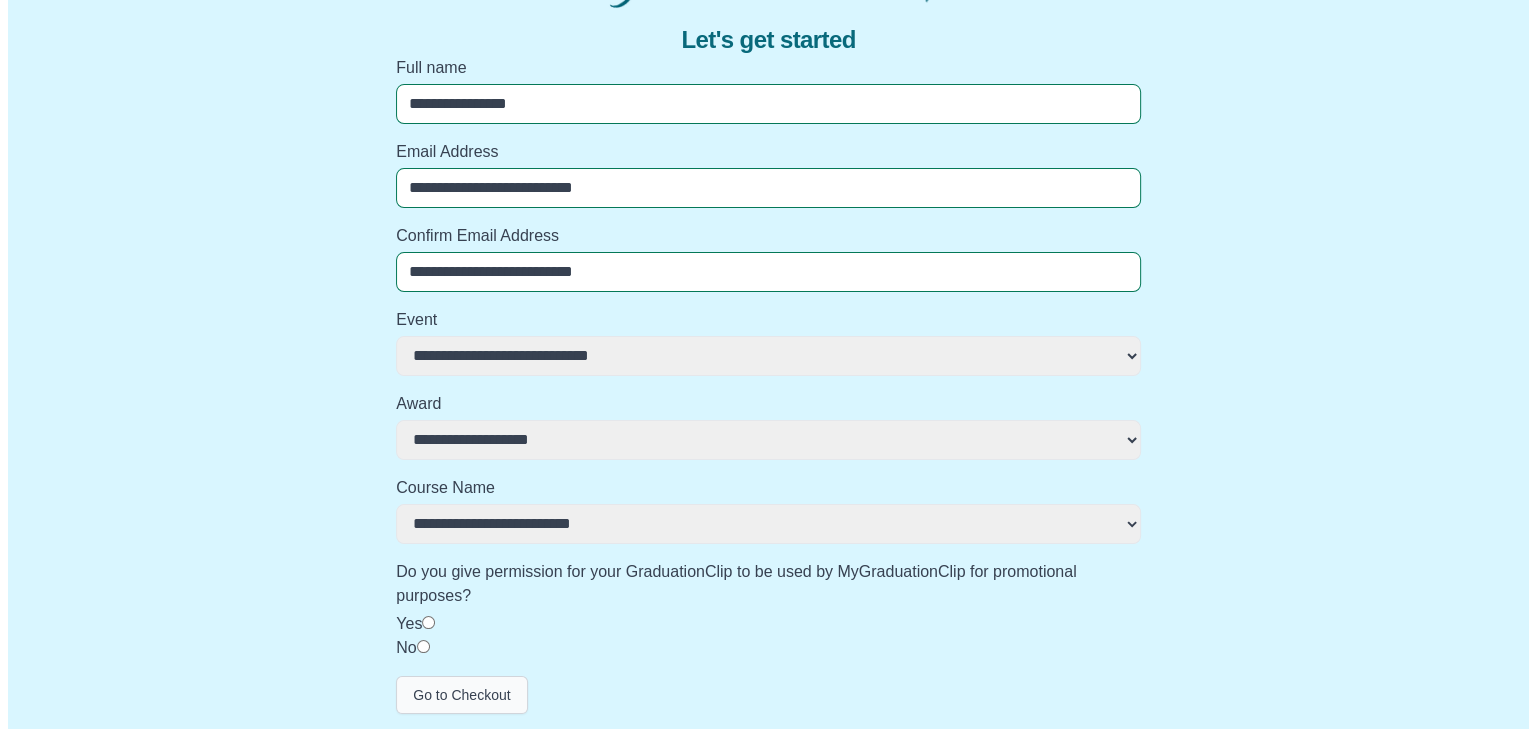 scroll, scrollTop: 0, scrollLeft: 0, axis: both 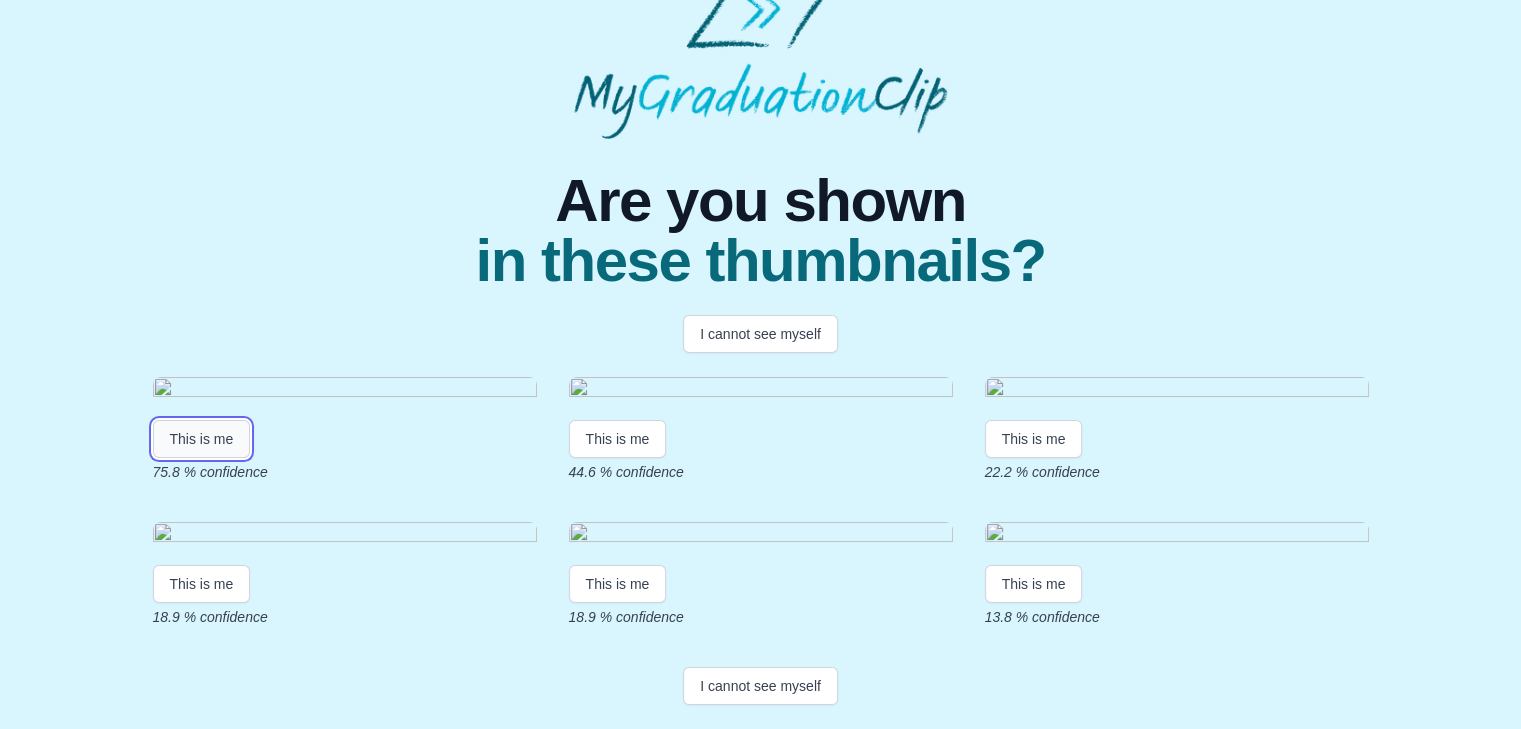 click on "This is me" at bounding box center [202, 439] 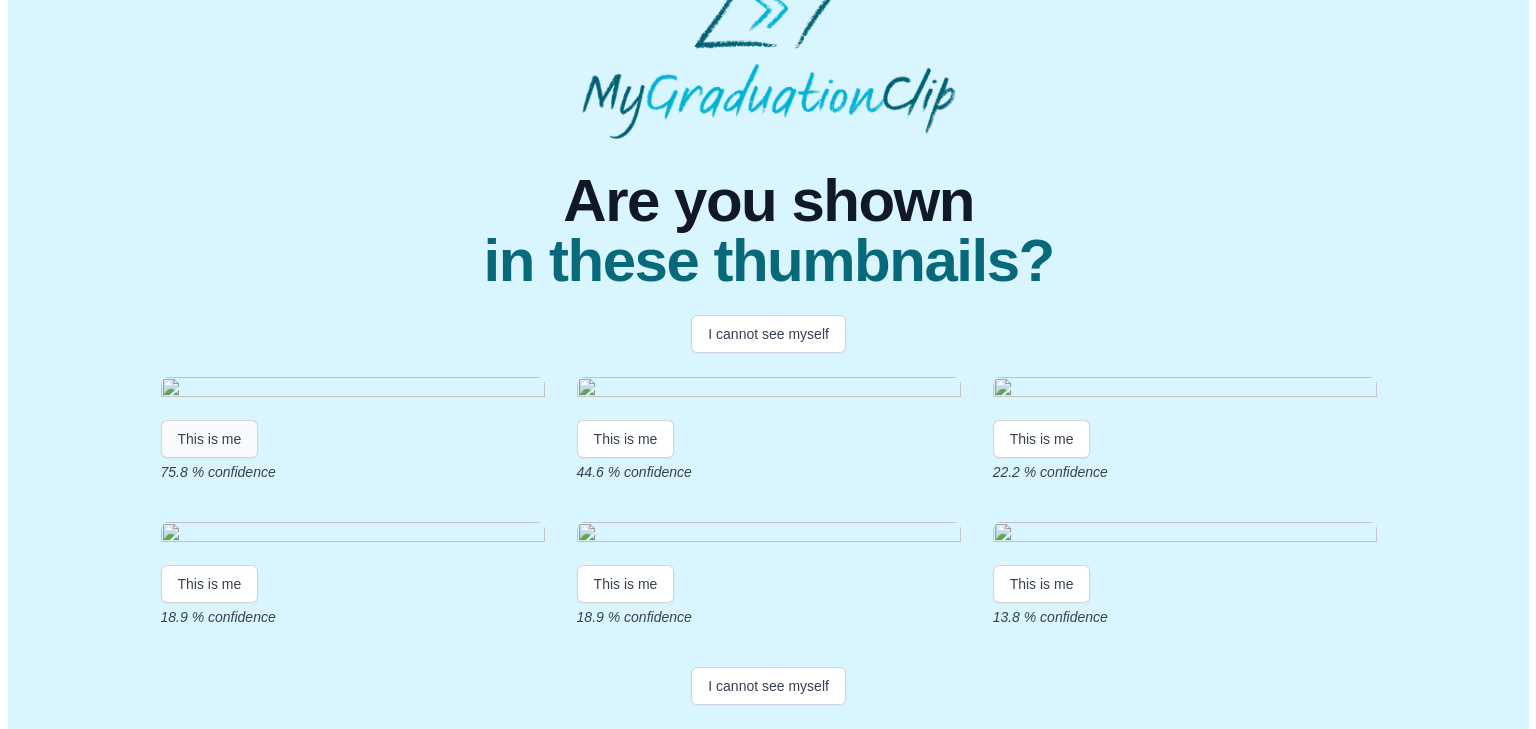 scroll, scrollTop: 0, scrollLeft: 0, axis: both 